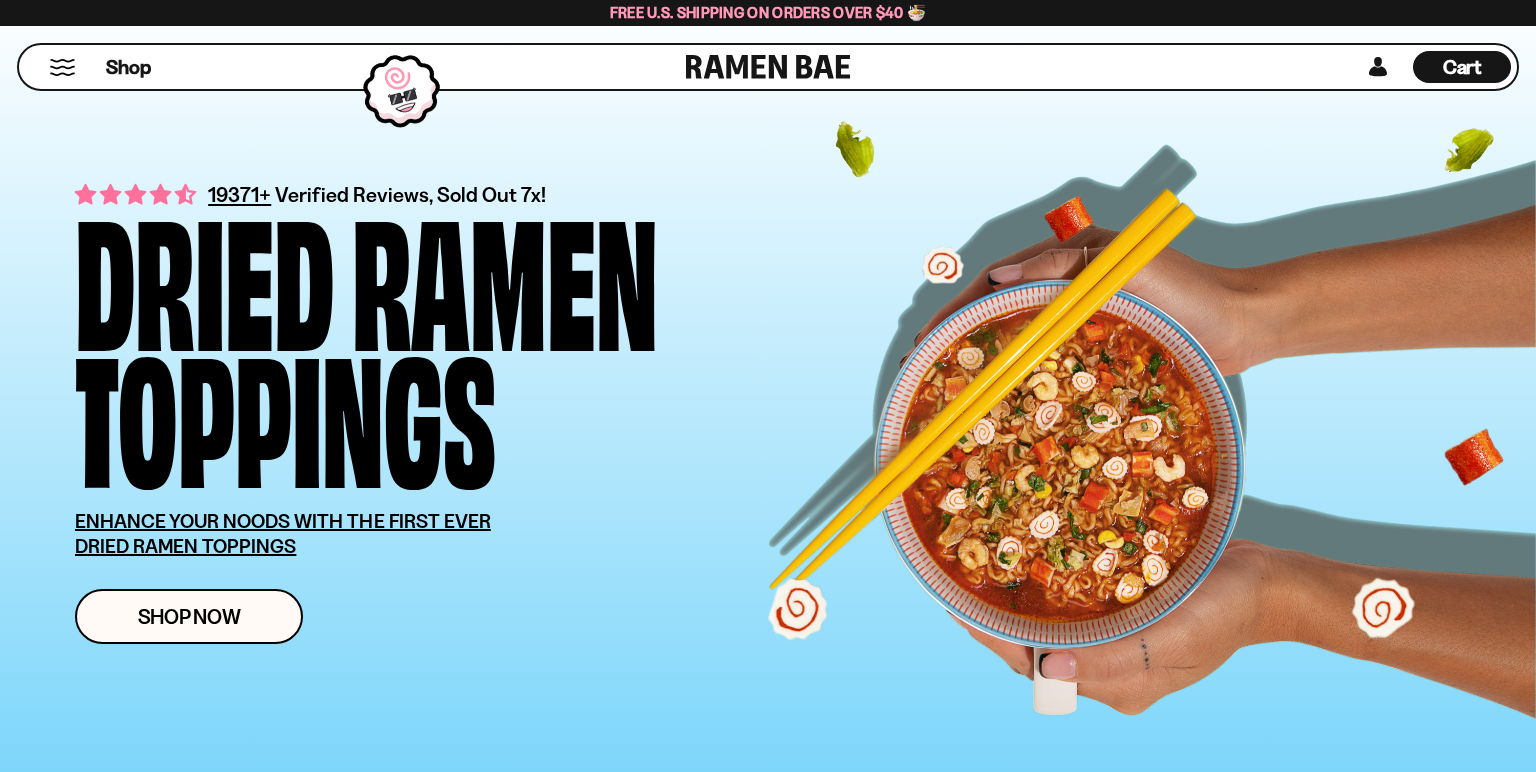 scroll, scrollTop: 633, scrollLeft: 0, axis: vertical 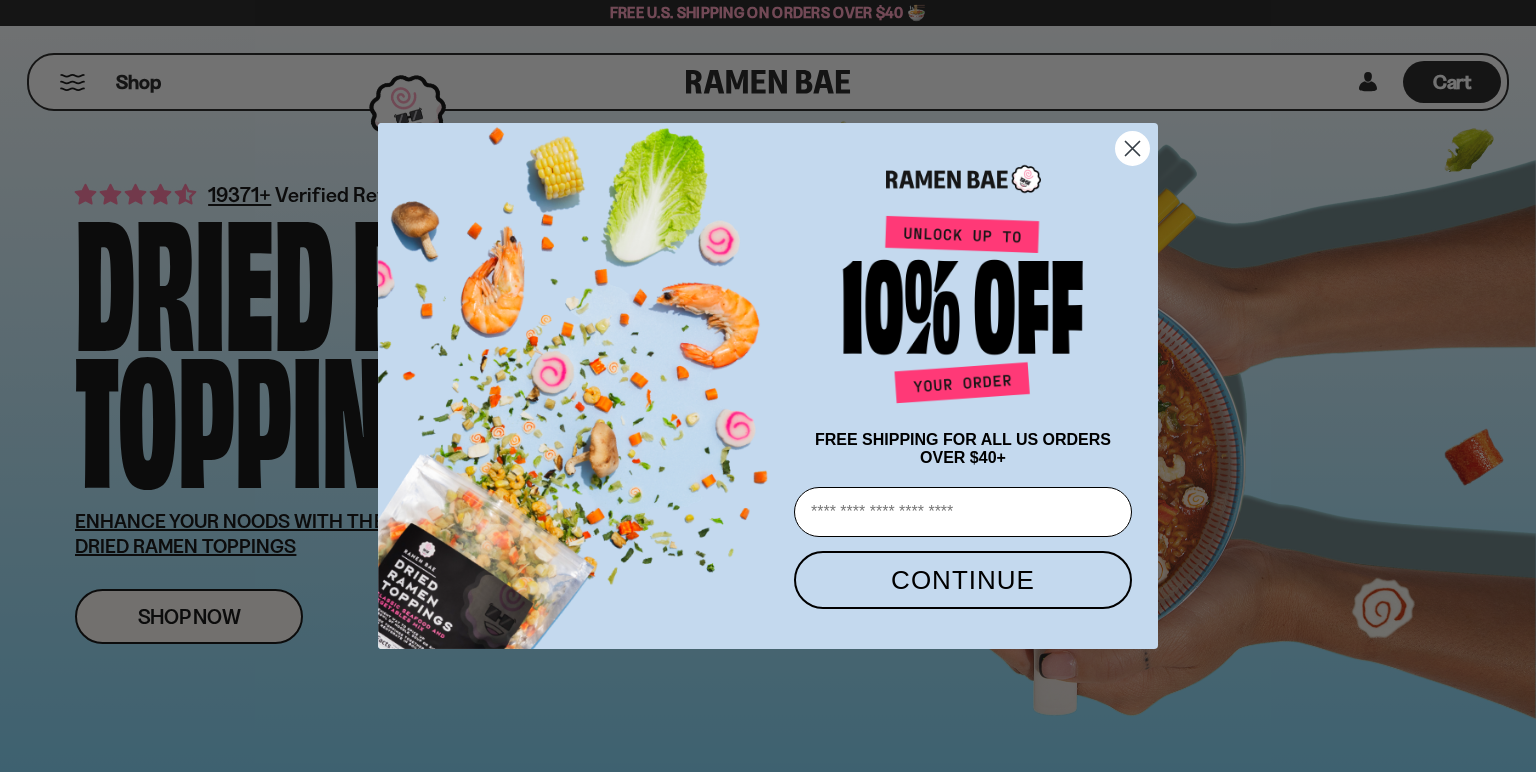 click 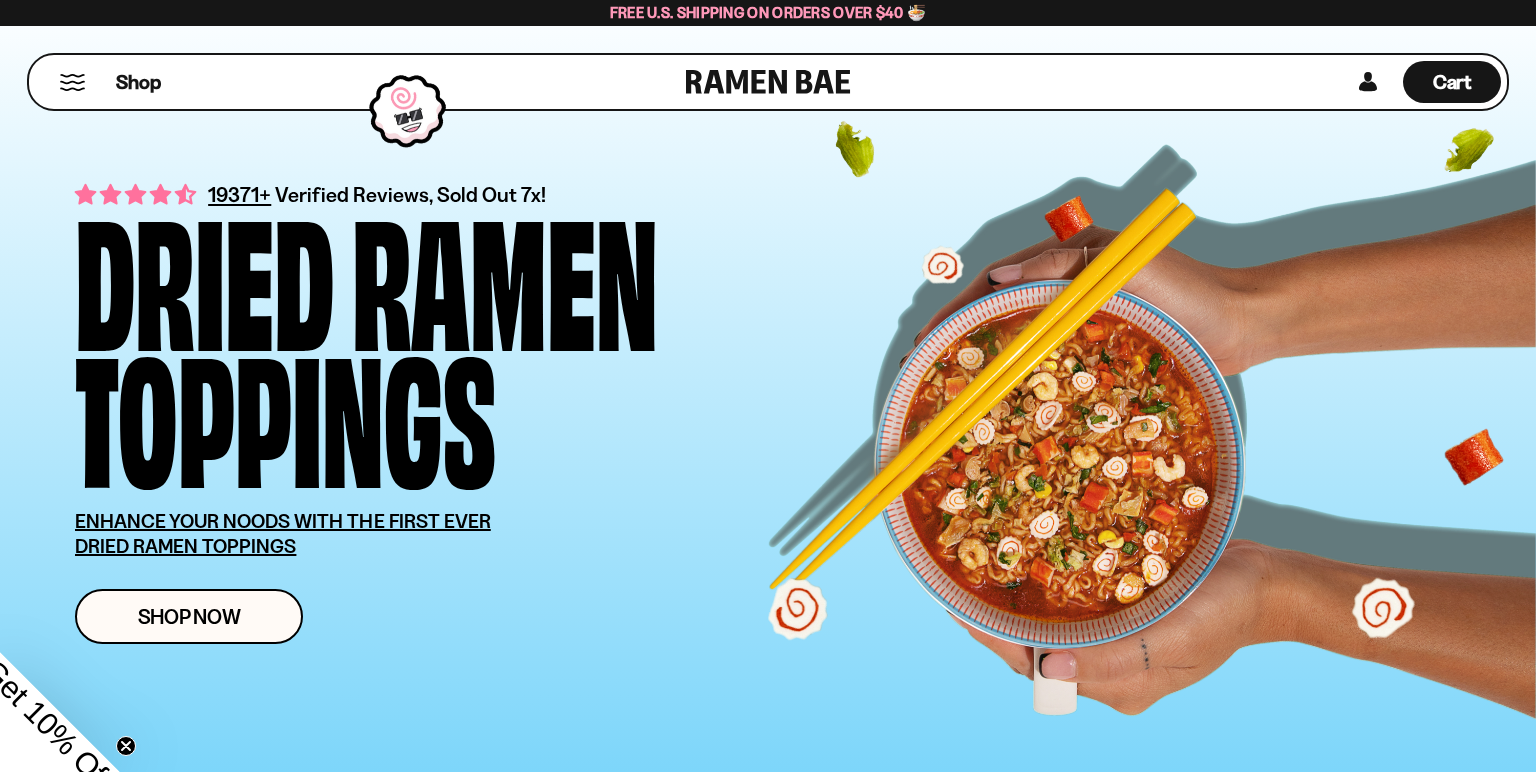 click on "Shop" at bounding box center (360, 82) 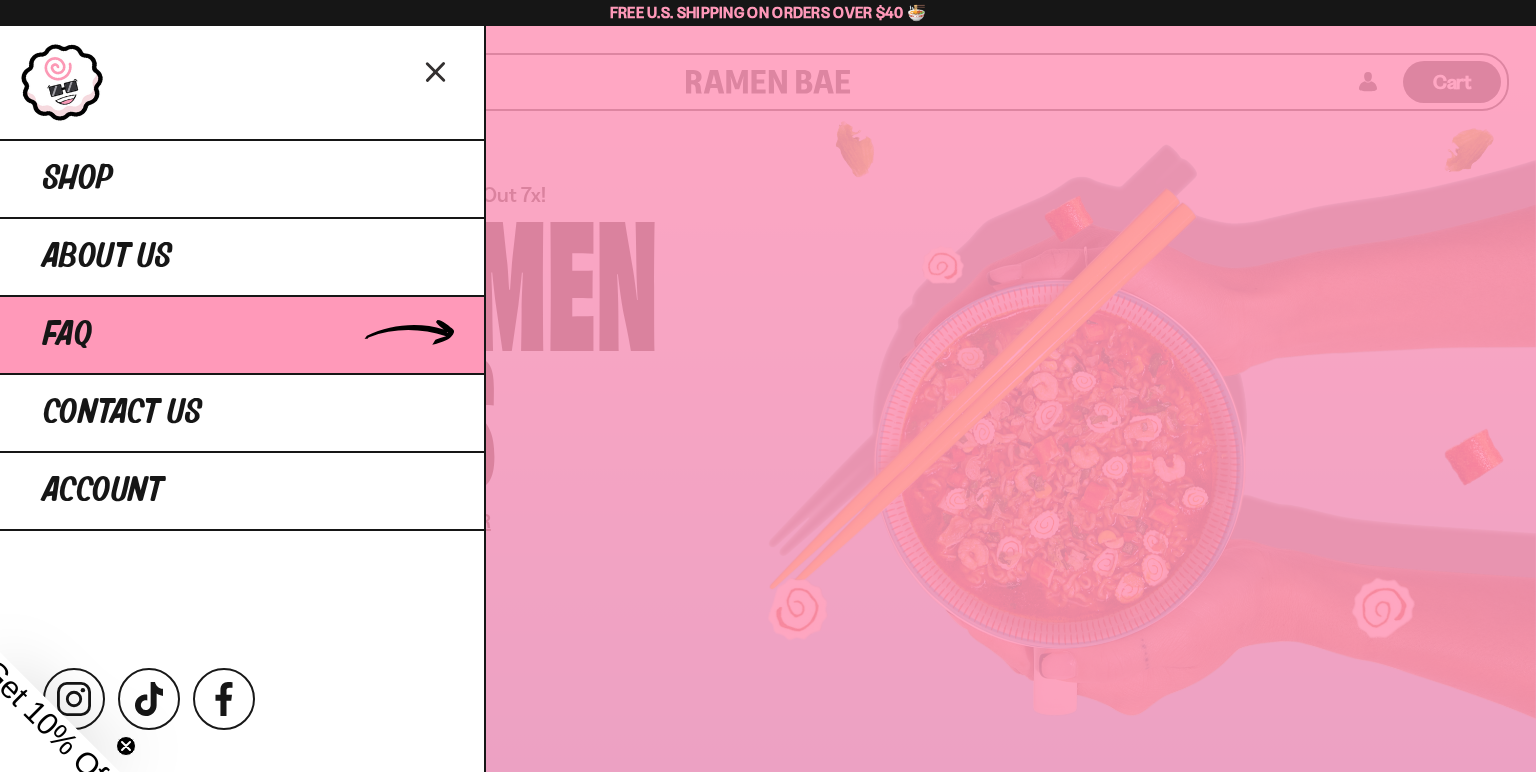 click on "FAQ" at bounding box center (67, 335) 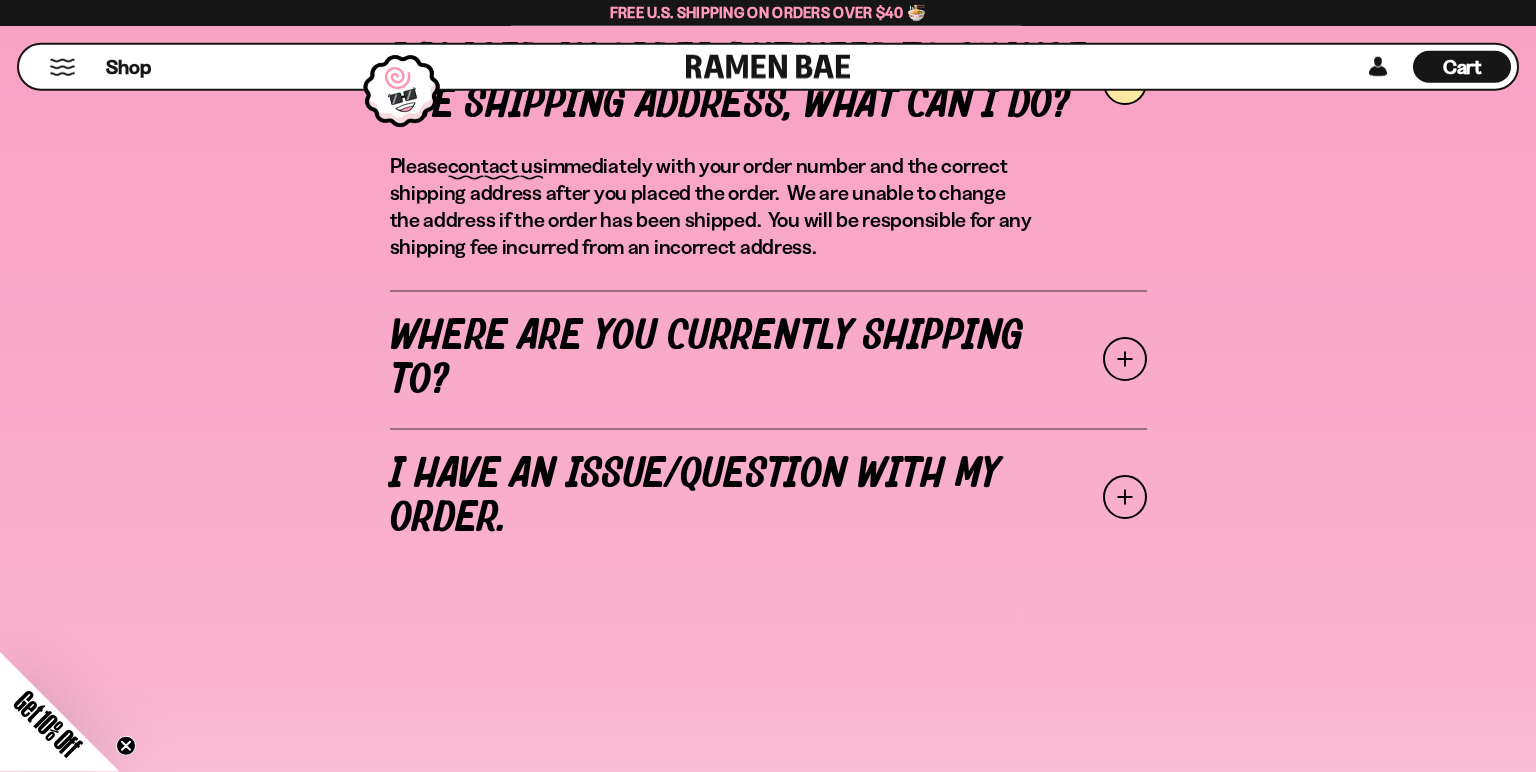 scroll, scrollTop: 844, scrollLeft: 0, axis: vertical 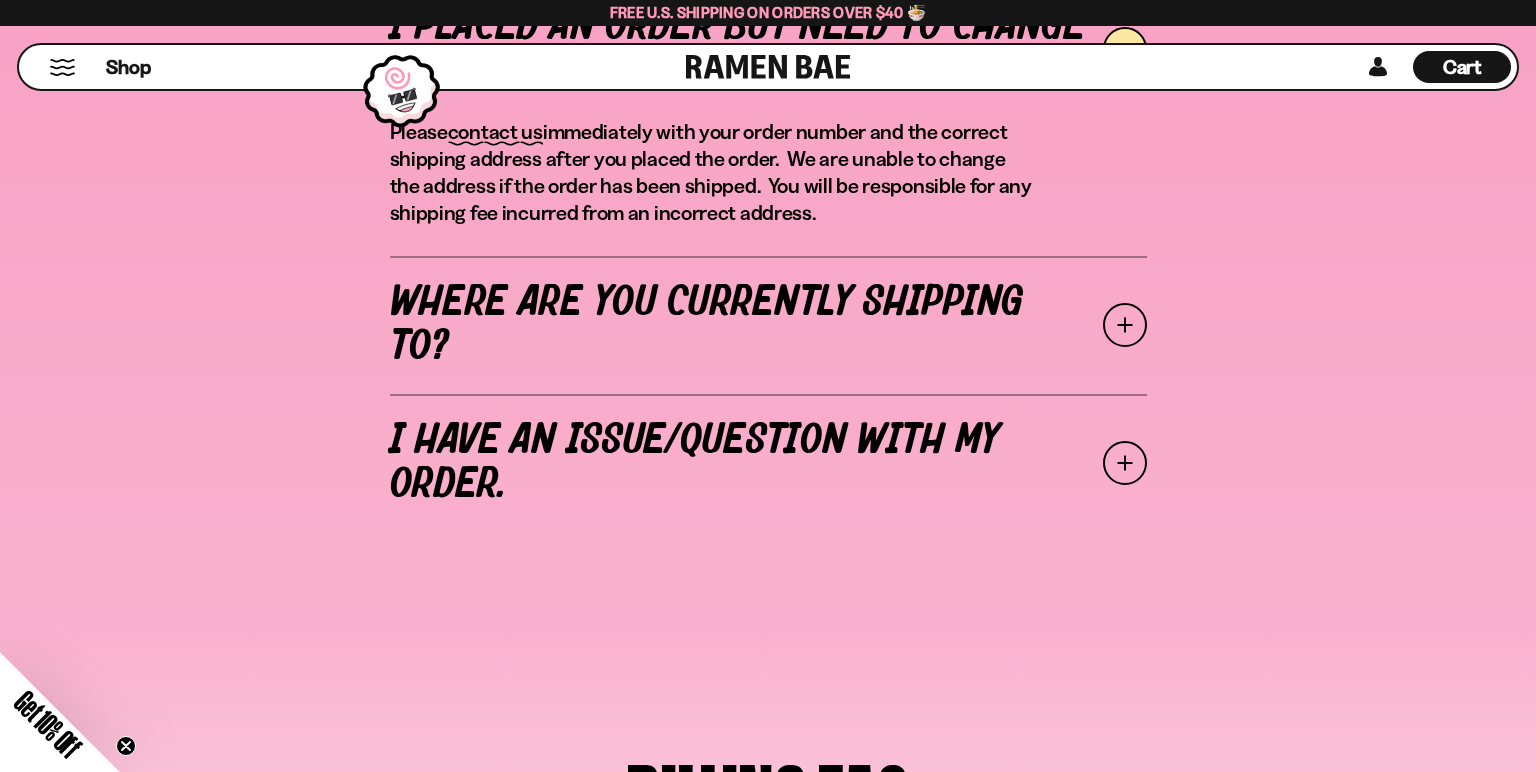 click on "Where are you currently shipping to?" at bounding box center [768, 325] 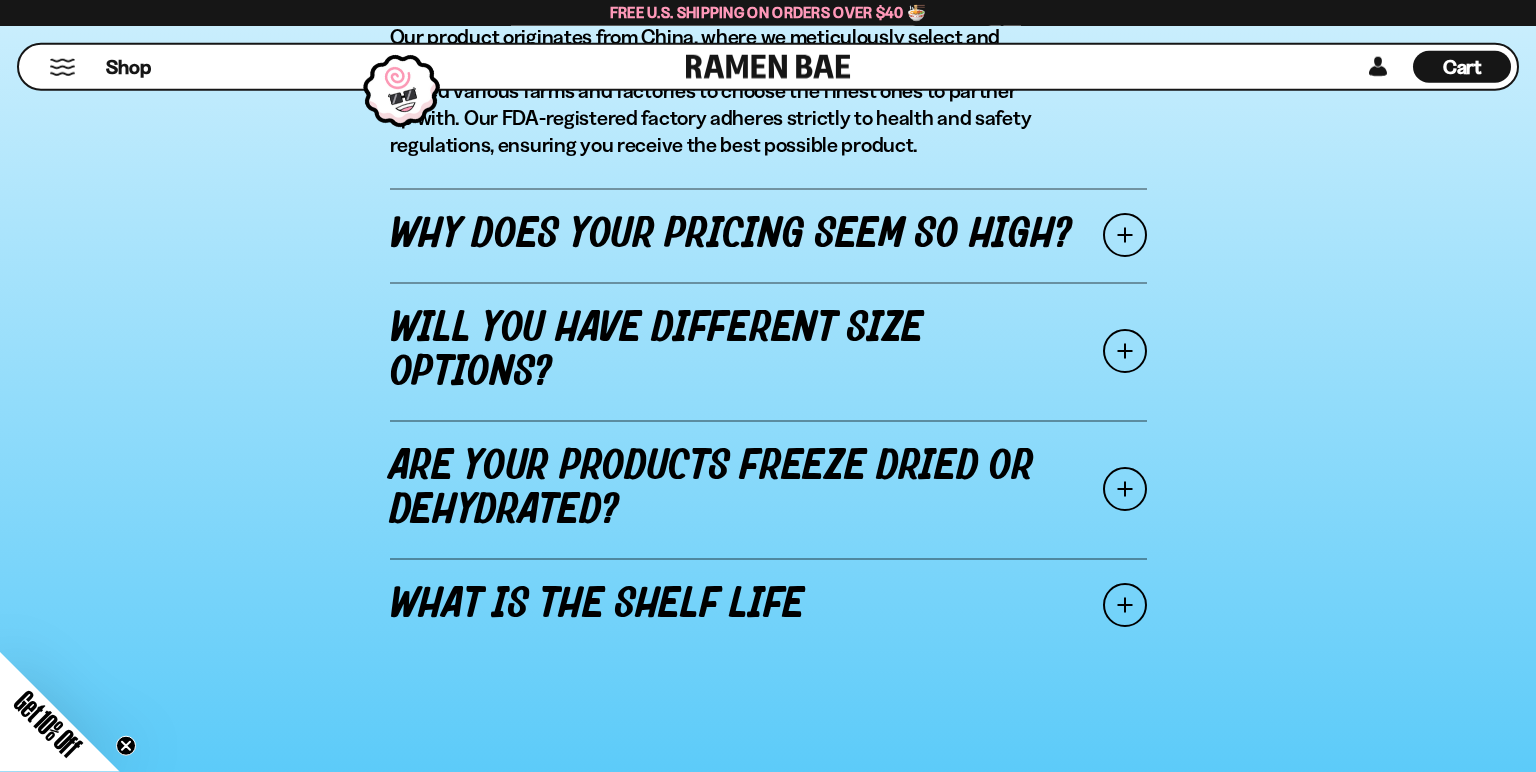 scroll, scrollTop: 3273, scrollLeft: 0, axis: vertical 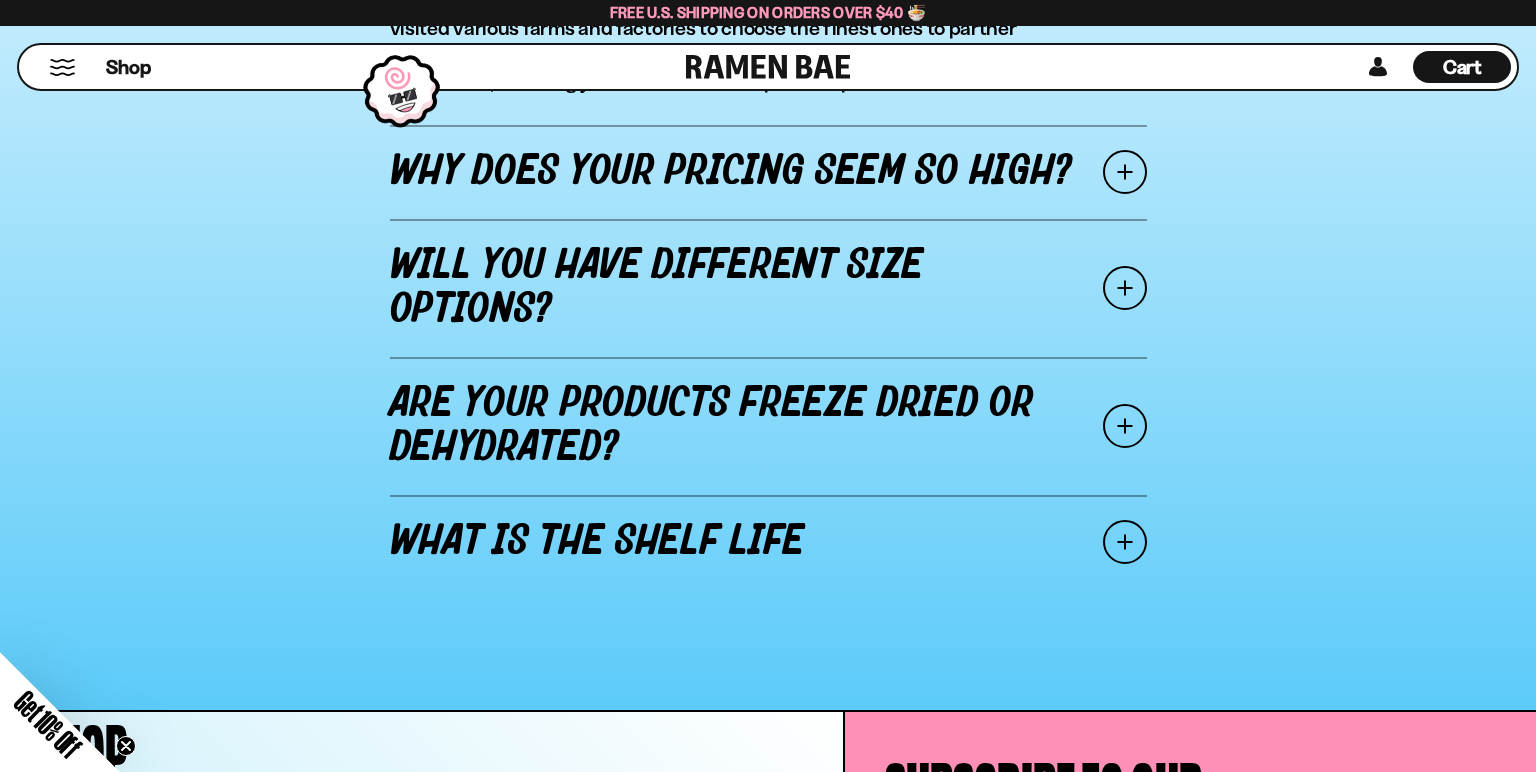 click on "Why does your pricing seem so high?" at bounding box center (768, 172) 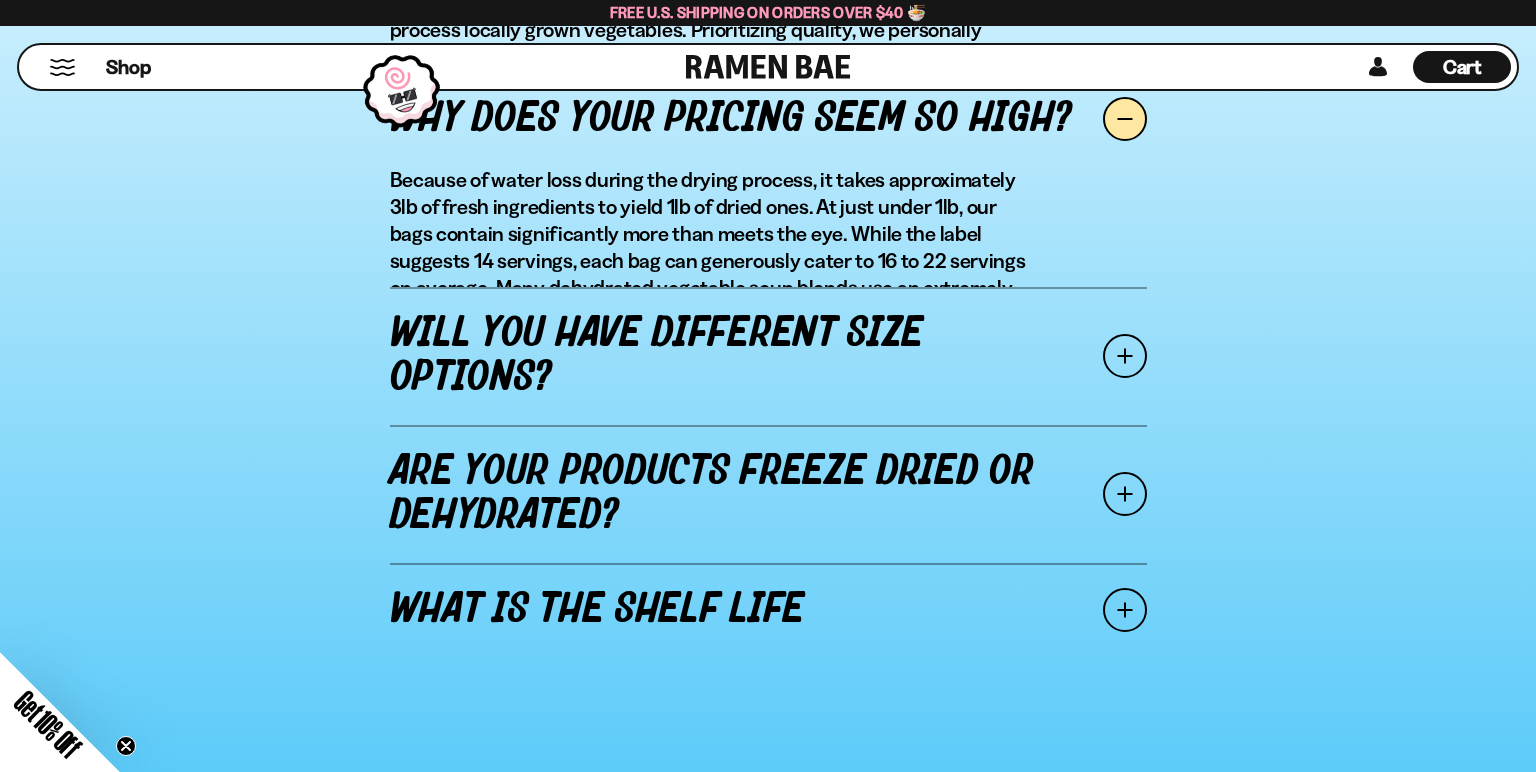 scroll, scrollTop: 3240, scrollLeft: 0, axis: vertical 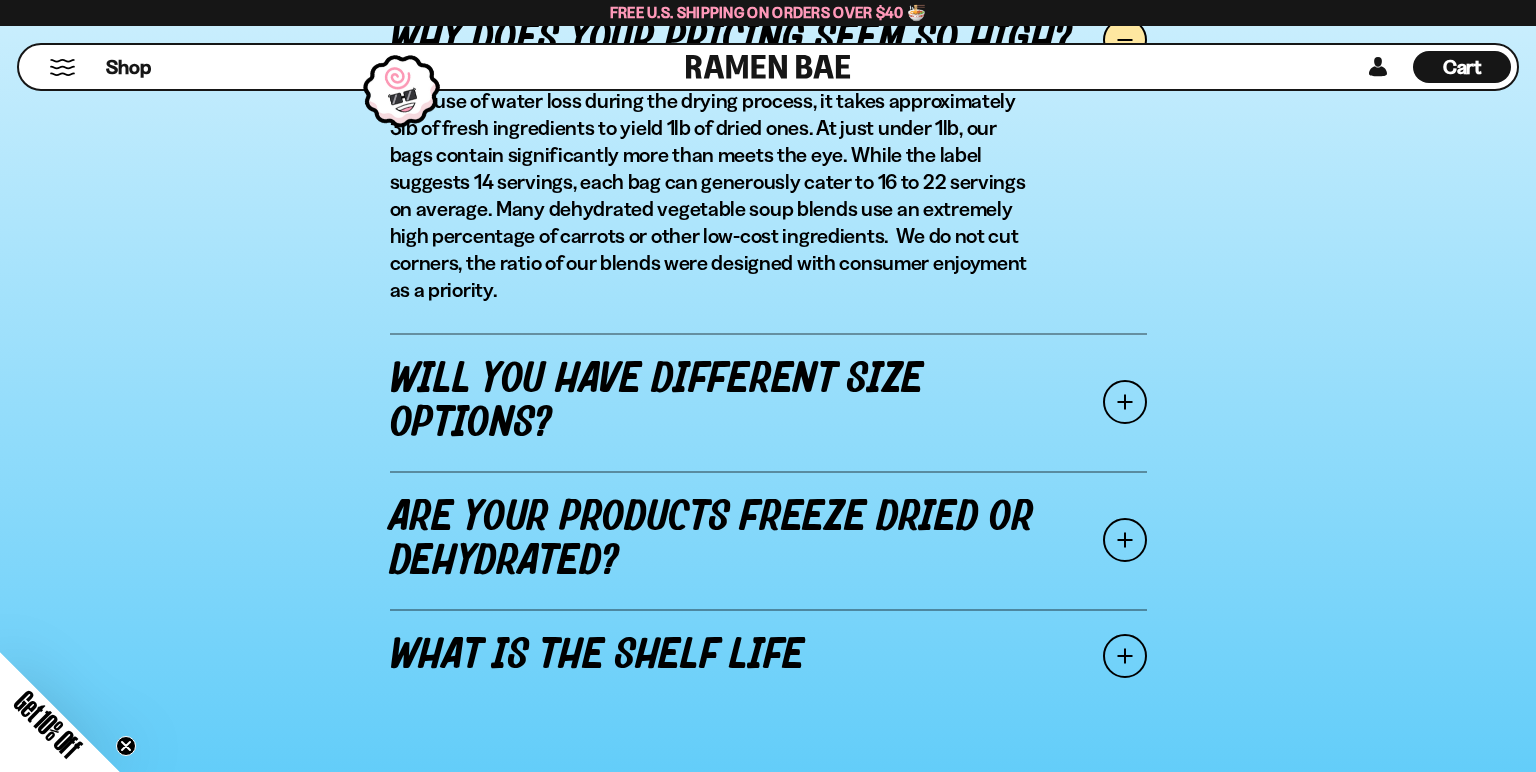 click on "Will you have different size options?" at bounding box center (768, 402) 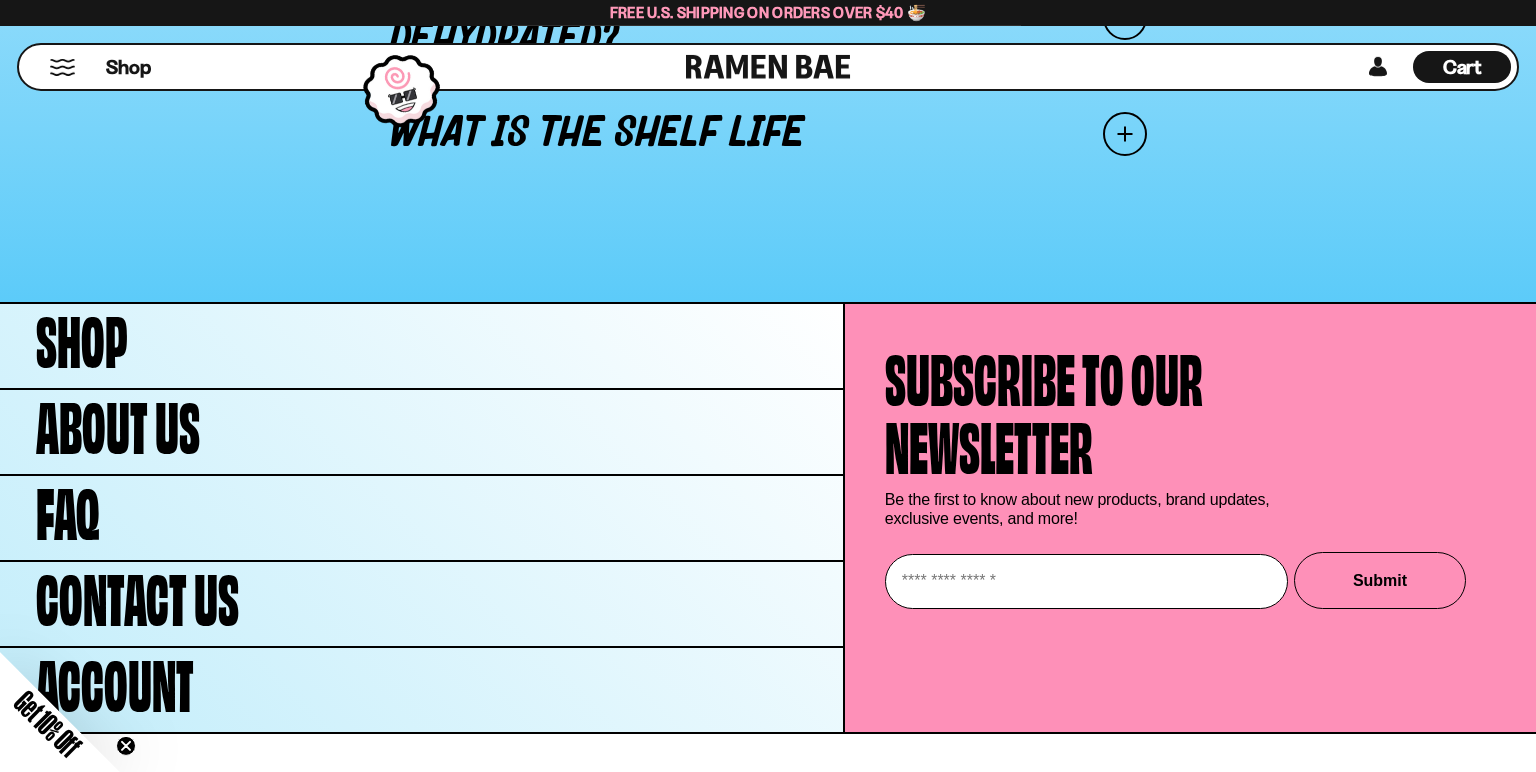 scroll, scrollTop: 3580, scrollLeft: 0, axis: vertical 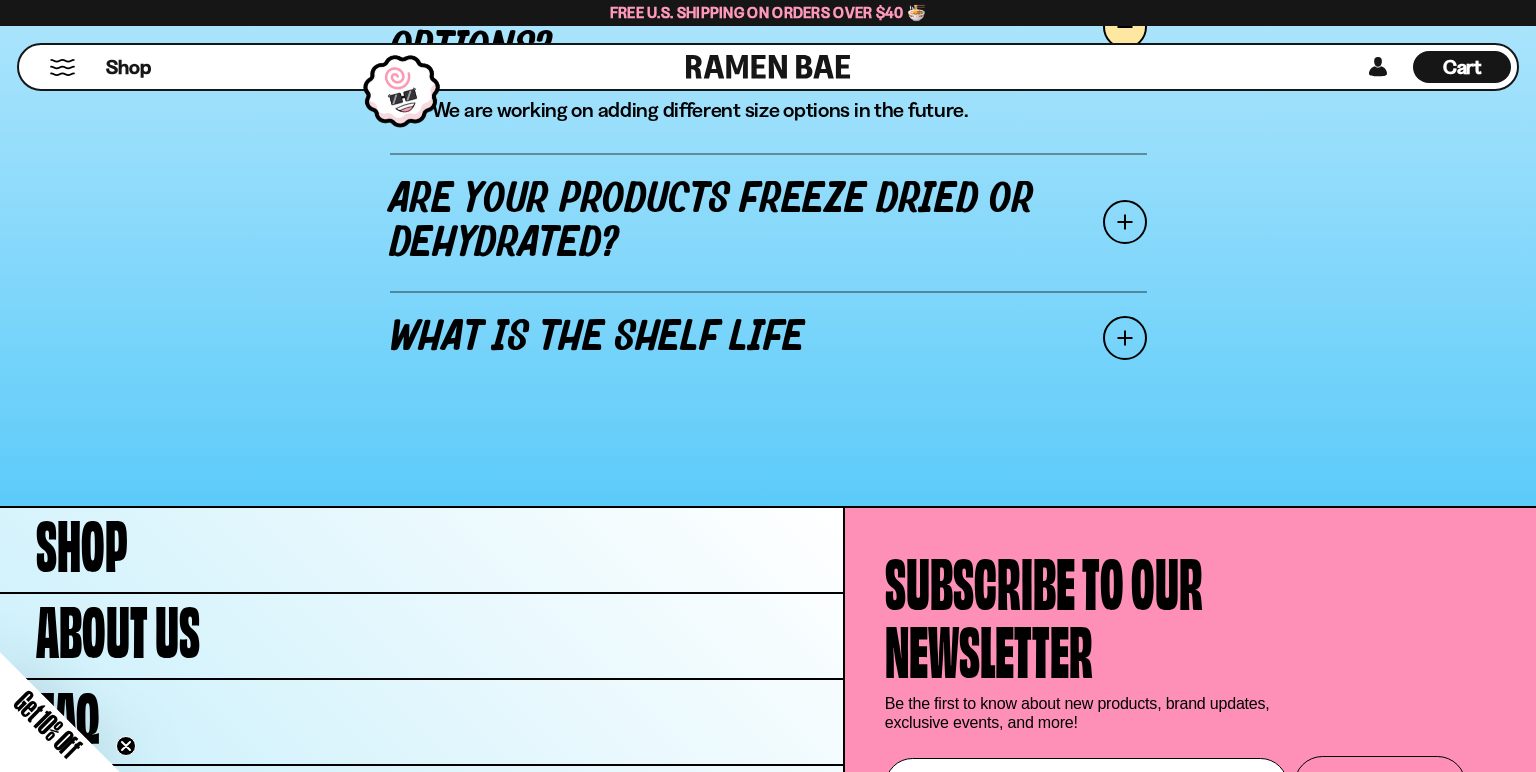 click on "What is the shelf life" at bounding box center [768, 338] 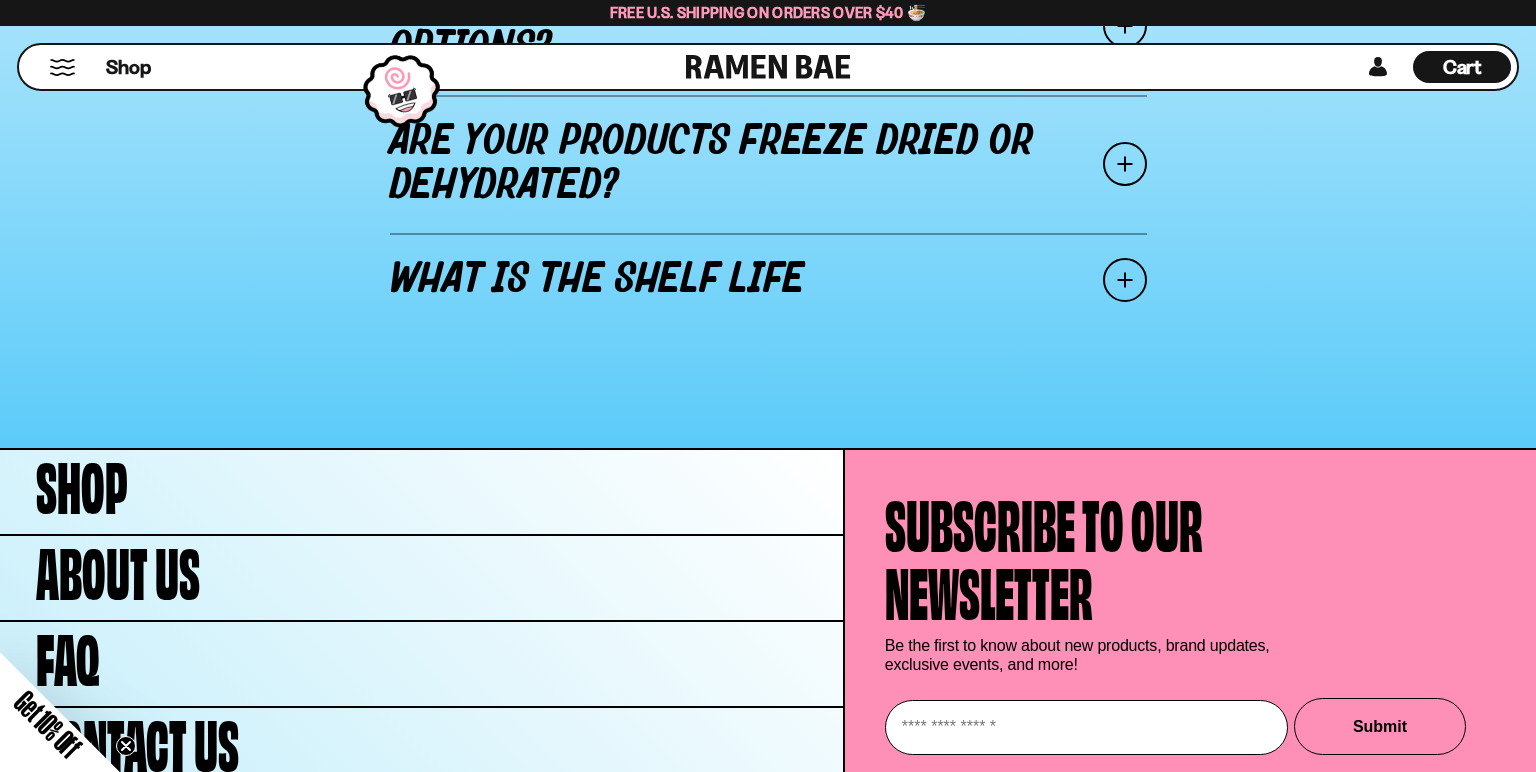 click on "What is the shelf life" at bounding box center [768, 280] 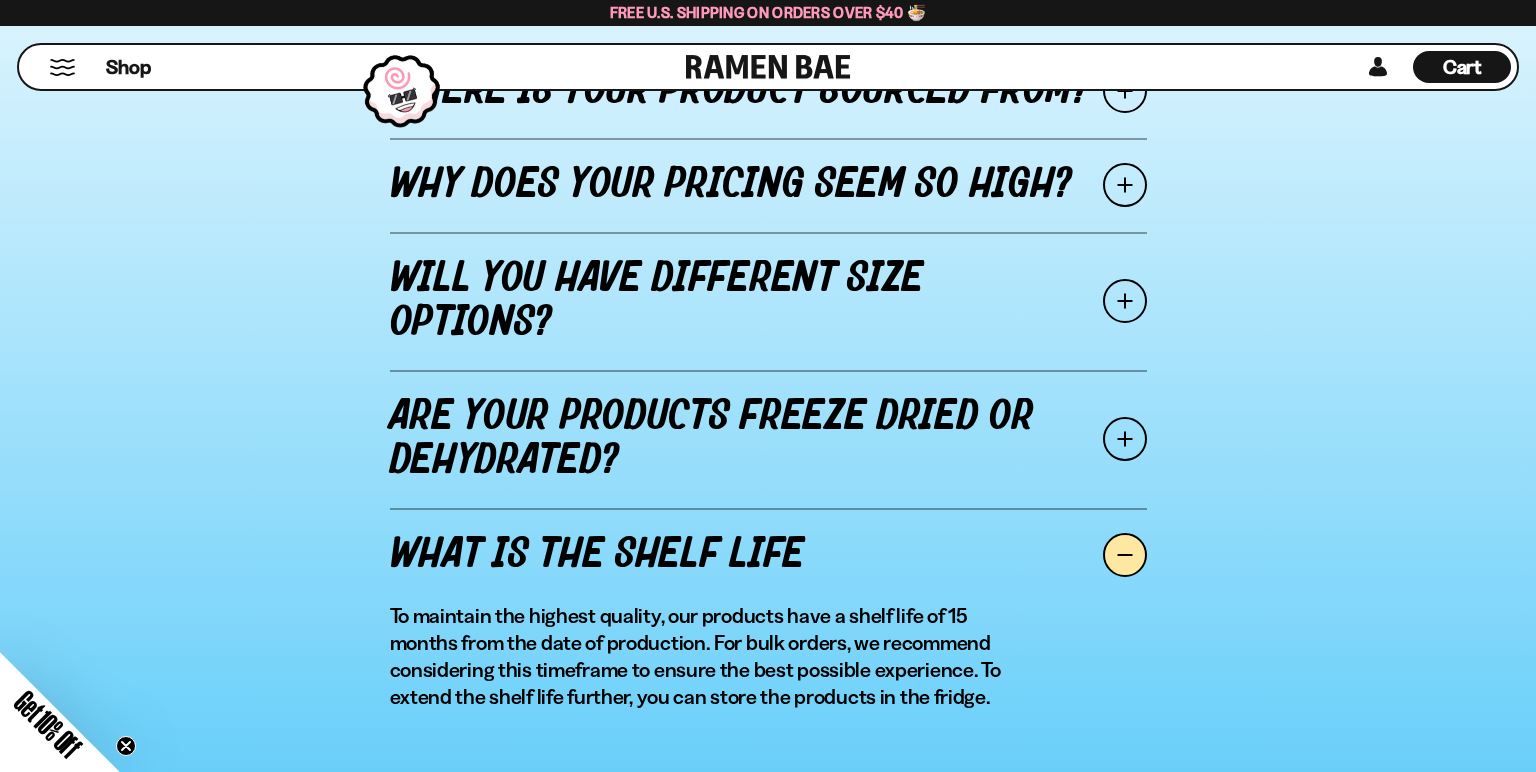 scroll, scrollTop: 3053, scrollLeft: 0, axis: vertical 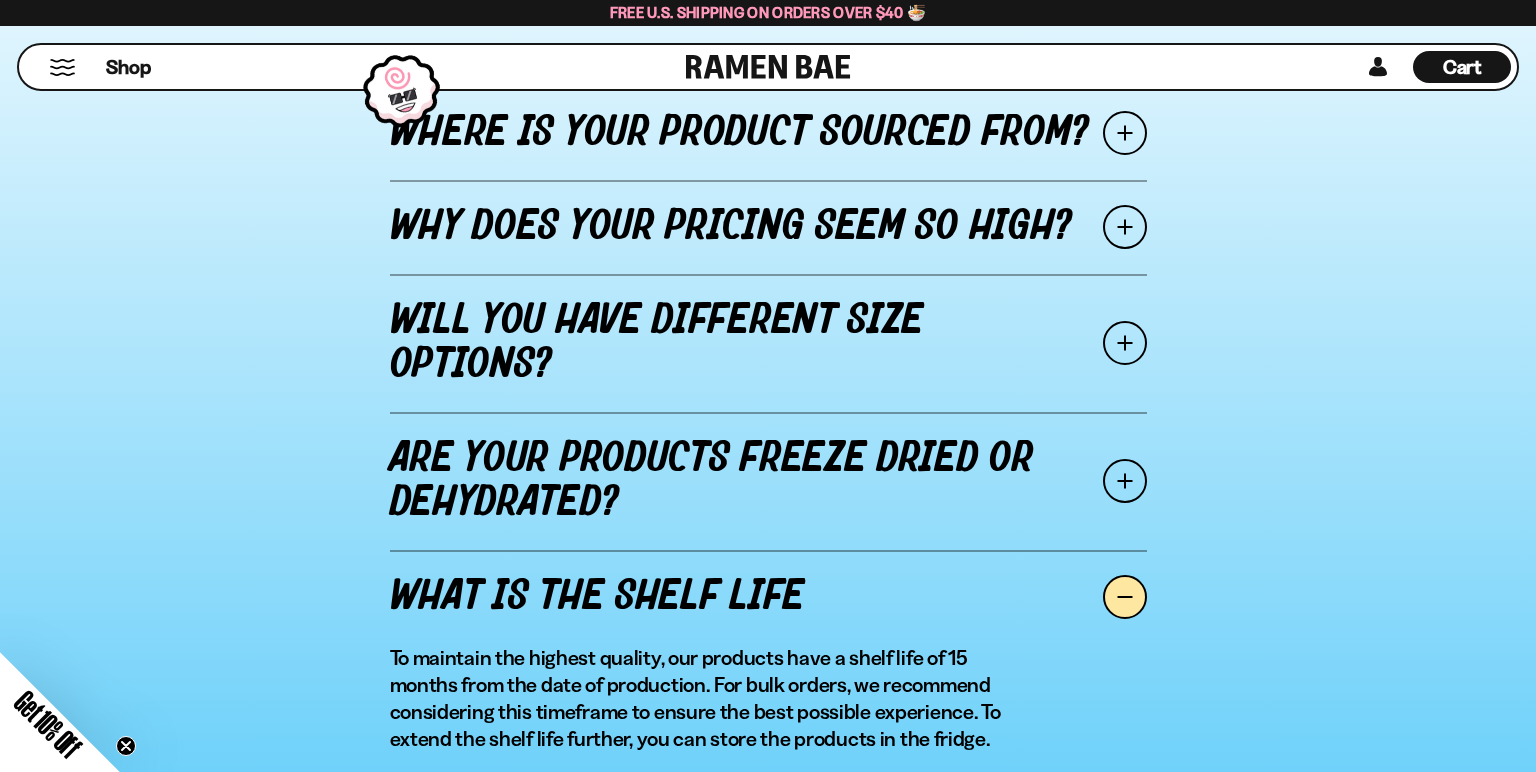 click on "Will you have different size options?" at bounding box center (768, 343) 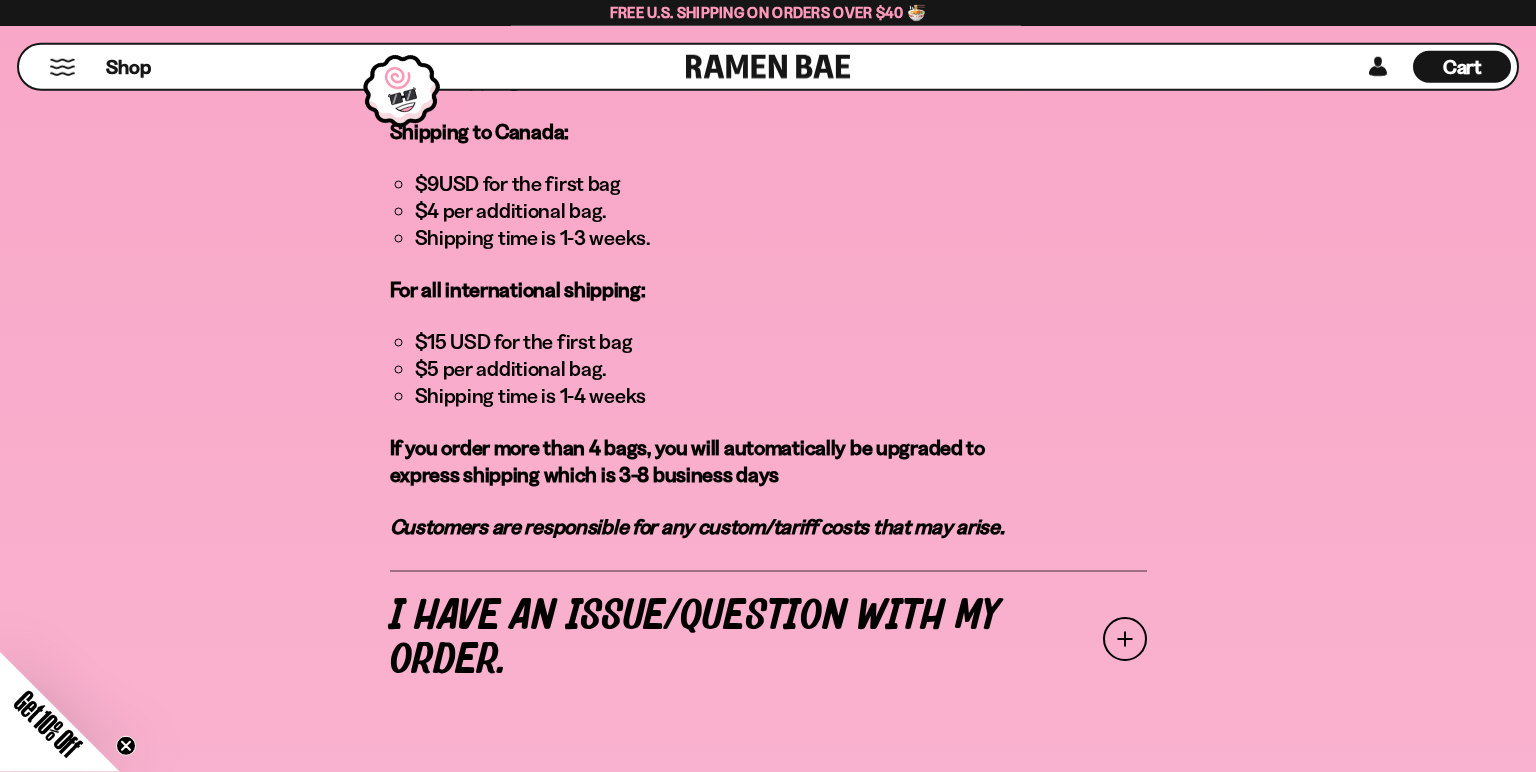 scroll, scrollTop: 1364, scrollLeft: 0, axis: vertical 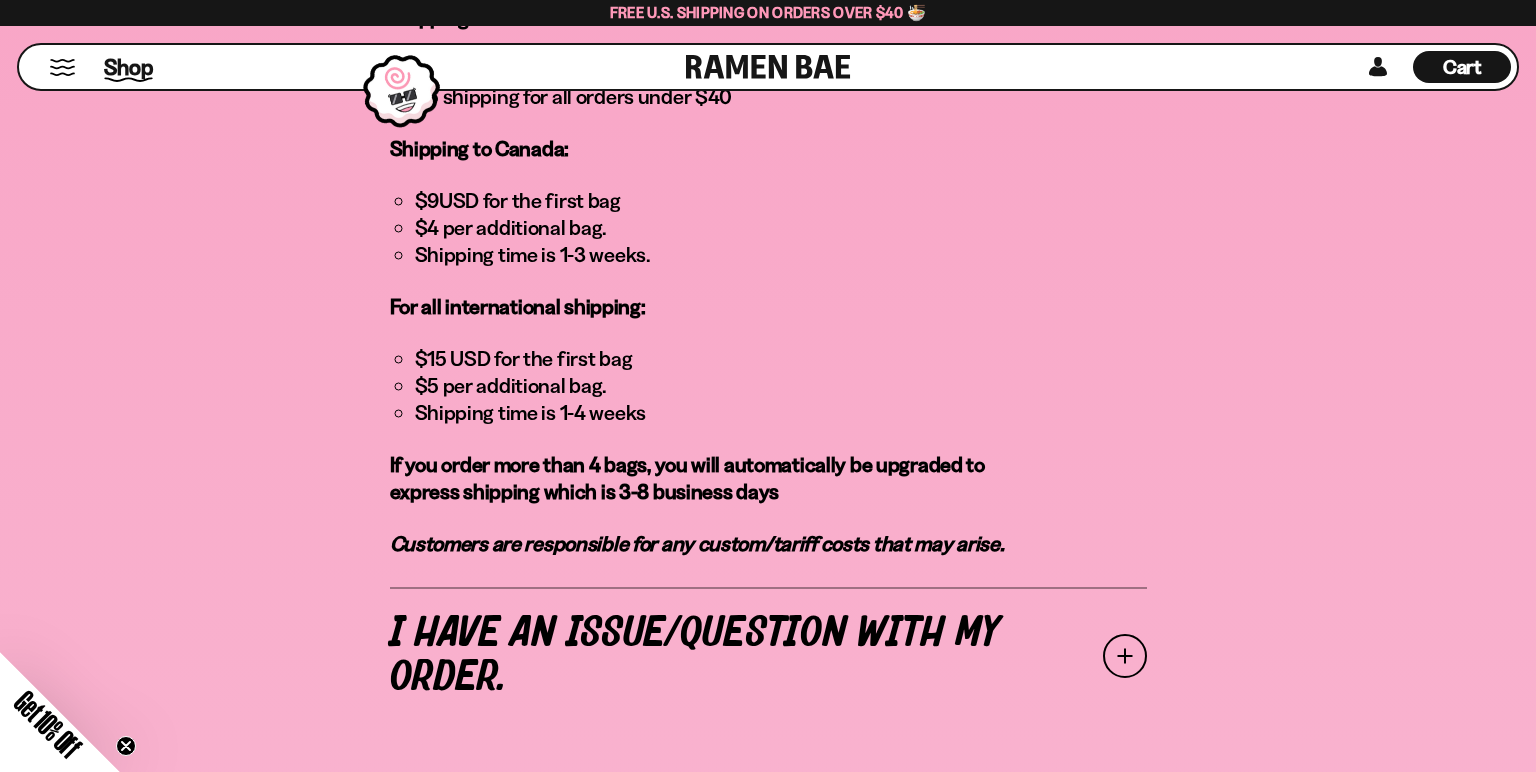 click on "Shop" at bounding box center [128, 67] 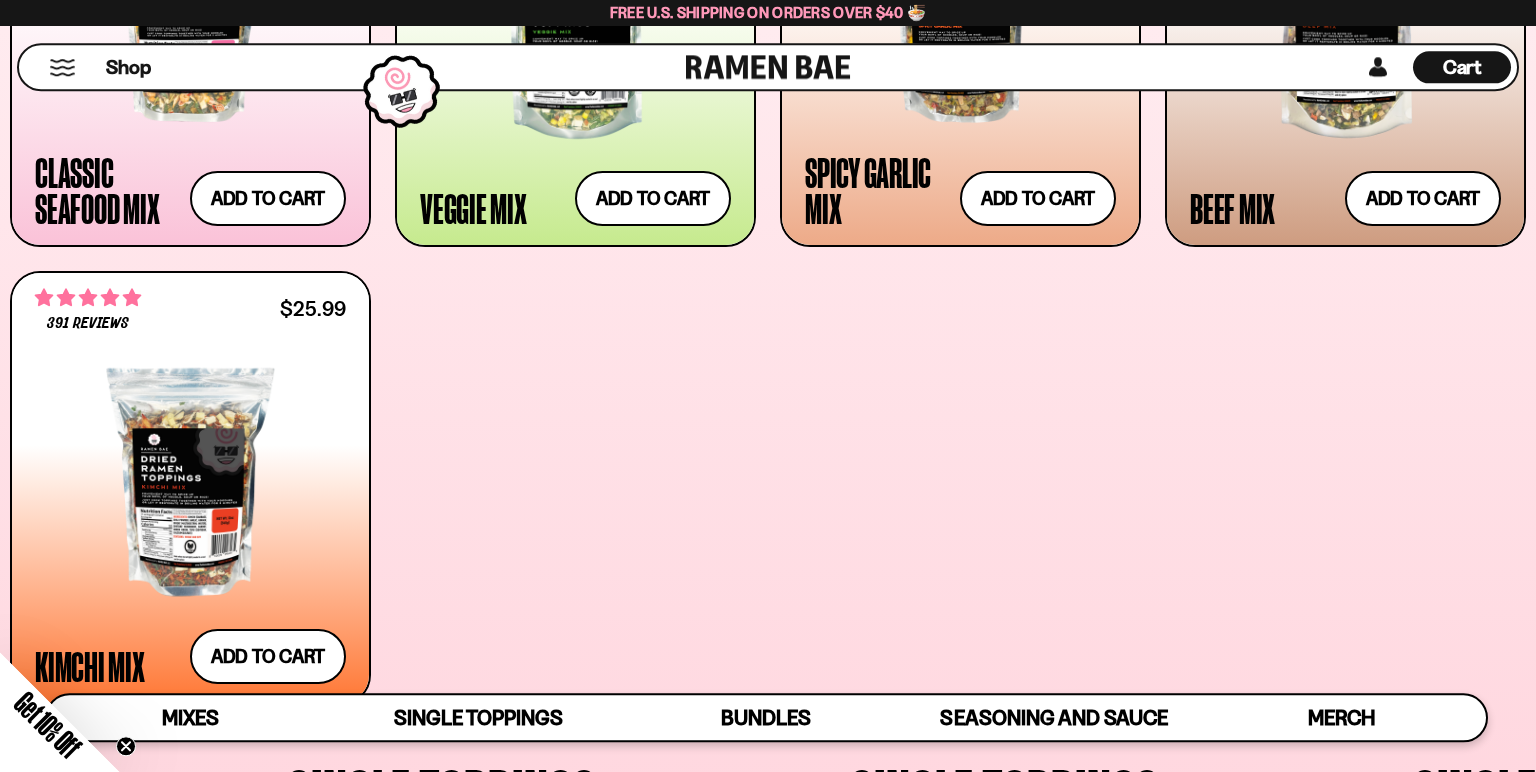 scroll, scrollTop: 1056, scrollLeft: 0, axis: vertical 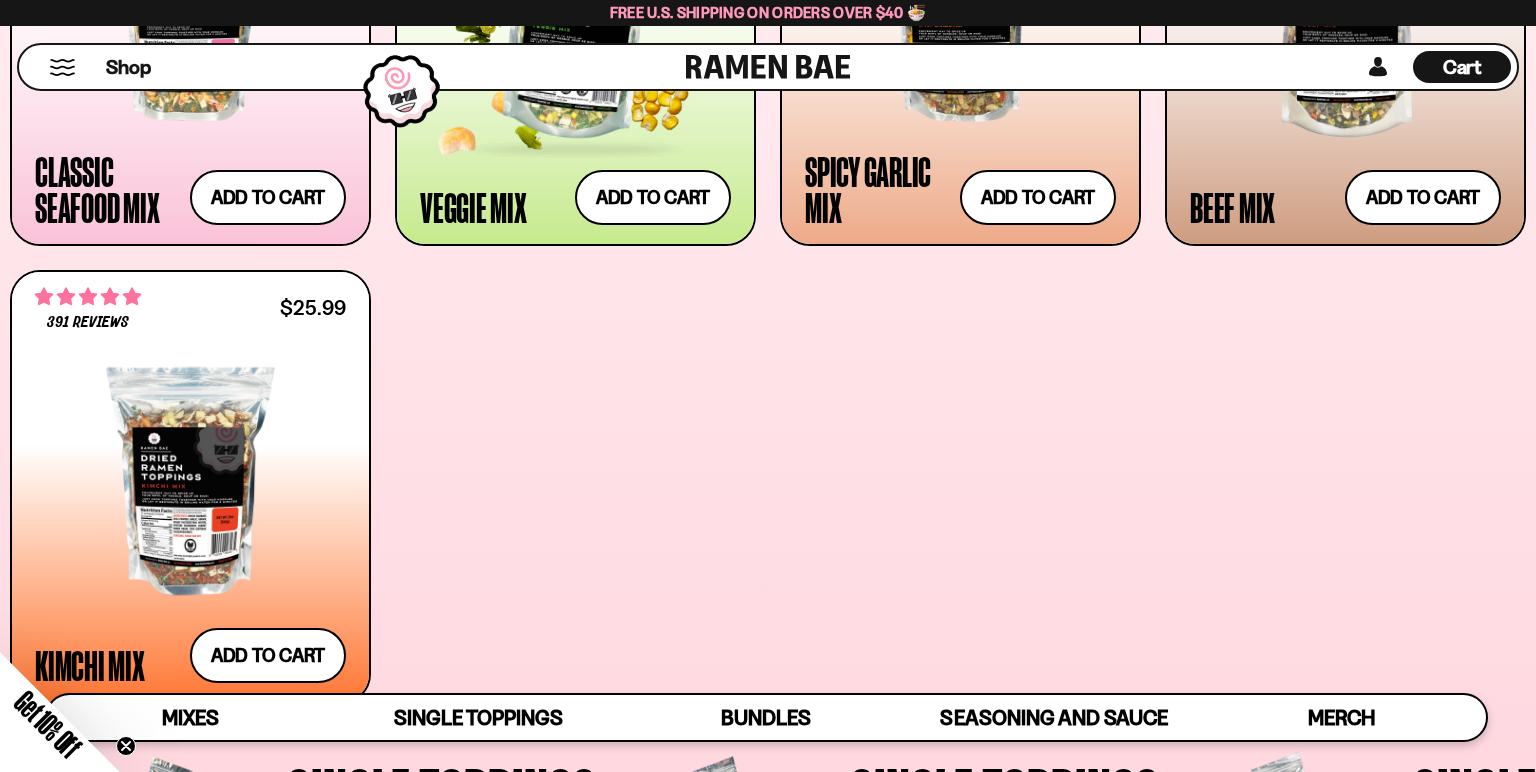 click on "Veggie Mix" at bounding box center (473, 207) 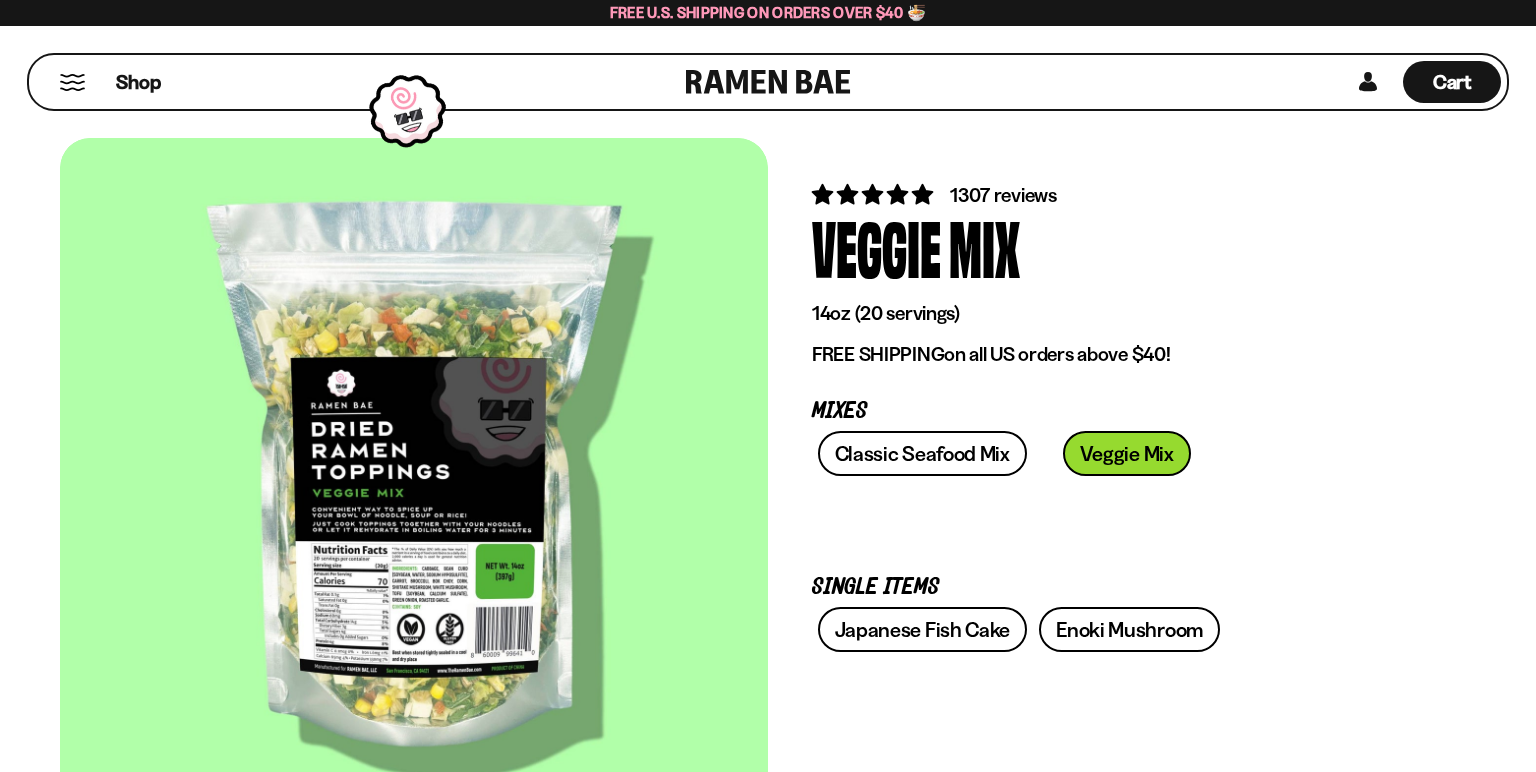 scroll, scrollTop: 0, scrollLeft: 0, axis: both 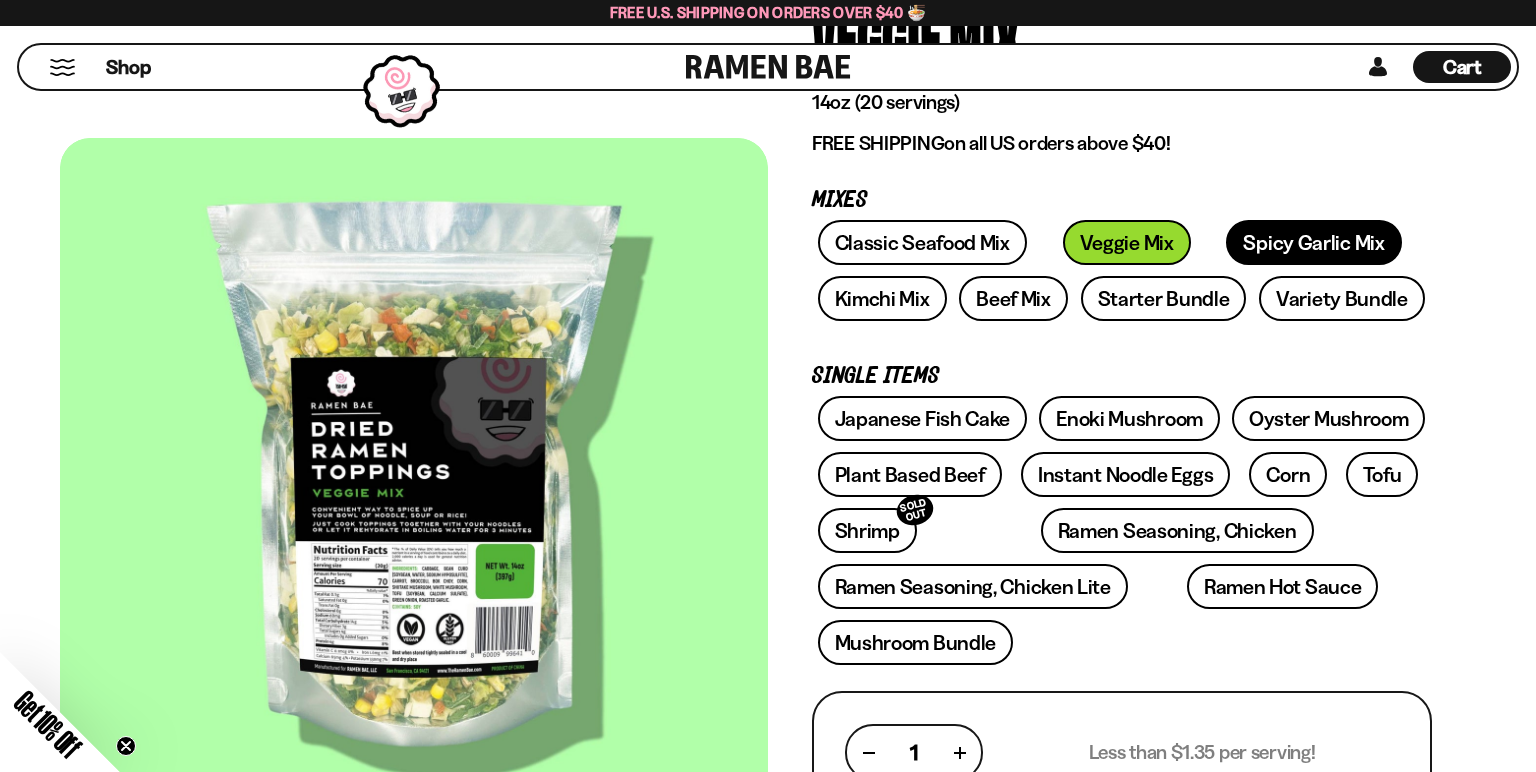 click on "Spicy Garlic Mix" at bounding box center [1313, 242] 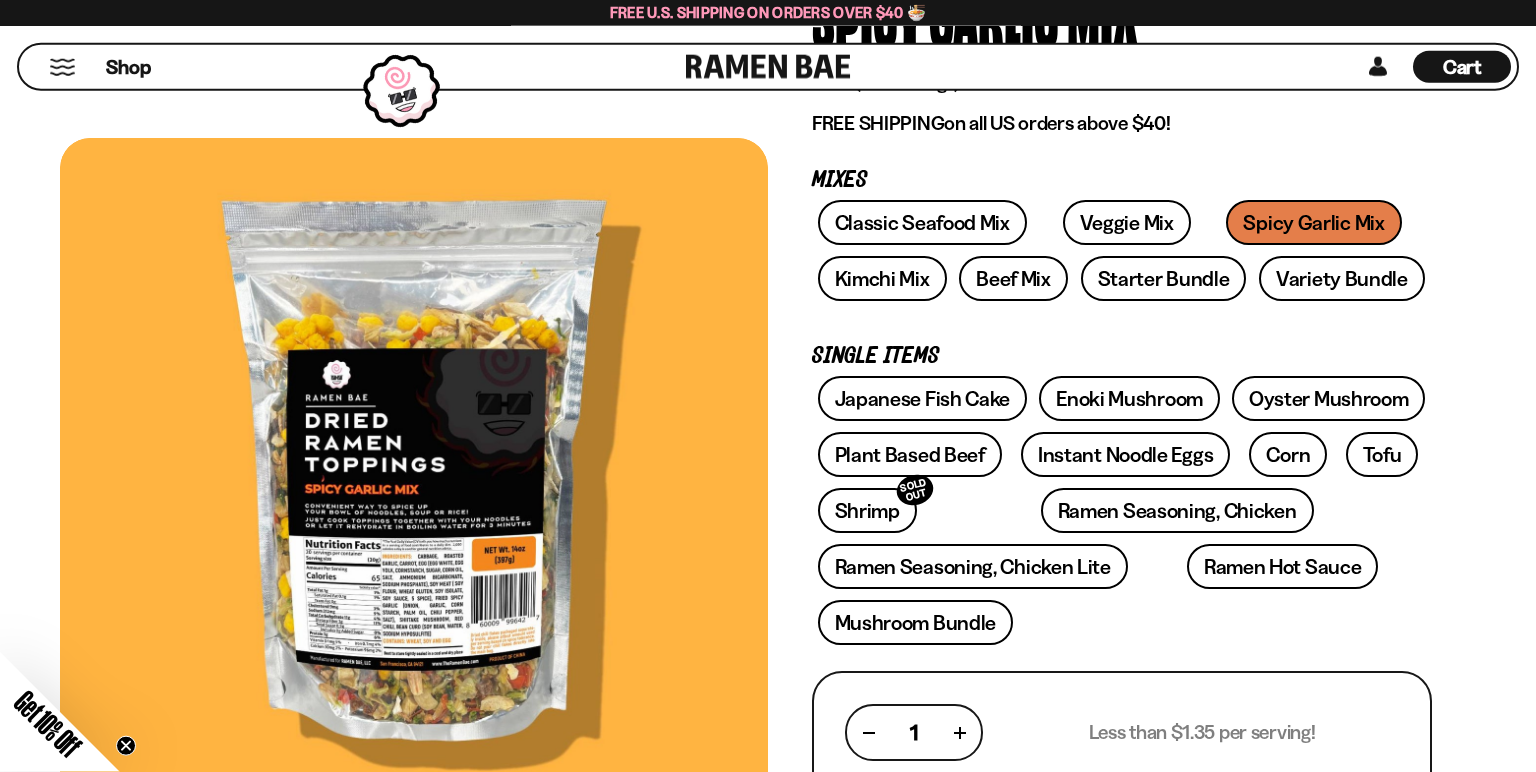 scroll, scrollTop: 211, scrollLeft: 0, axis: vertical 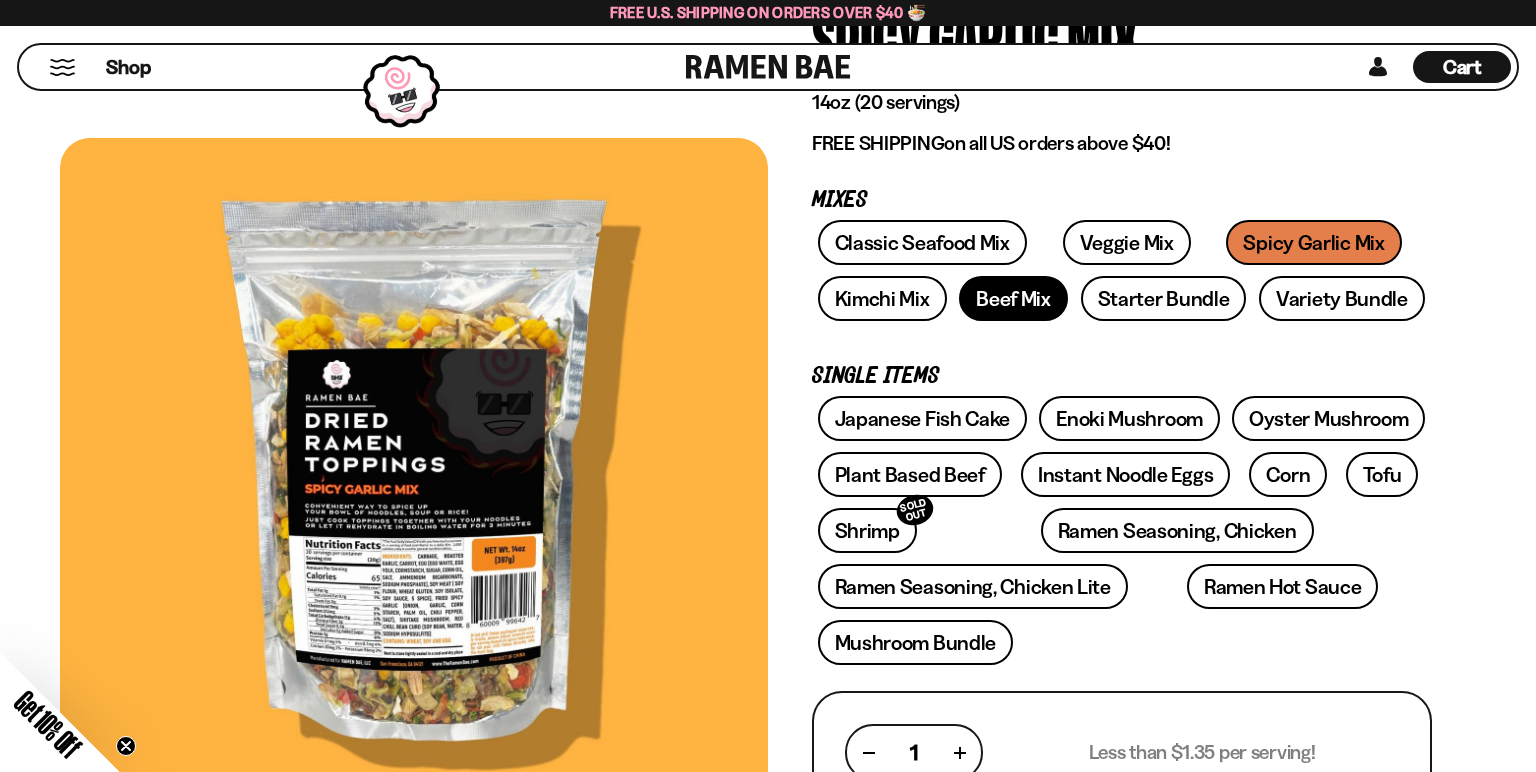 click on "Beef Mix" at bounding box center (1013, 298) 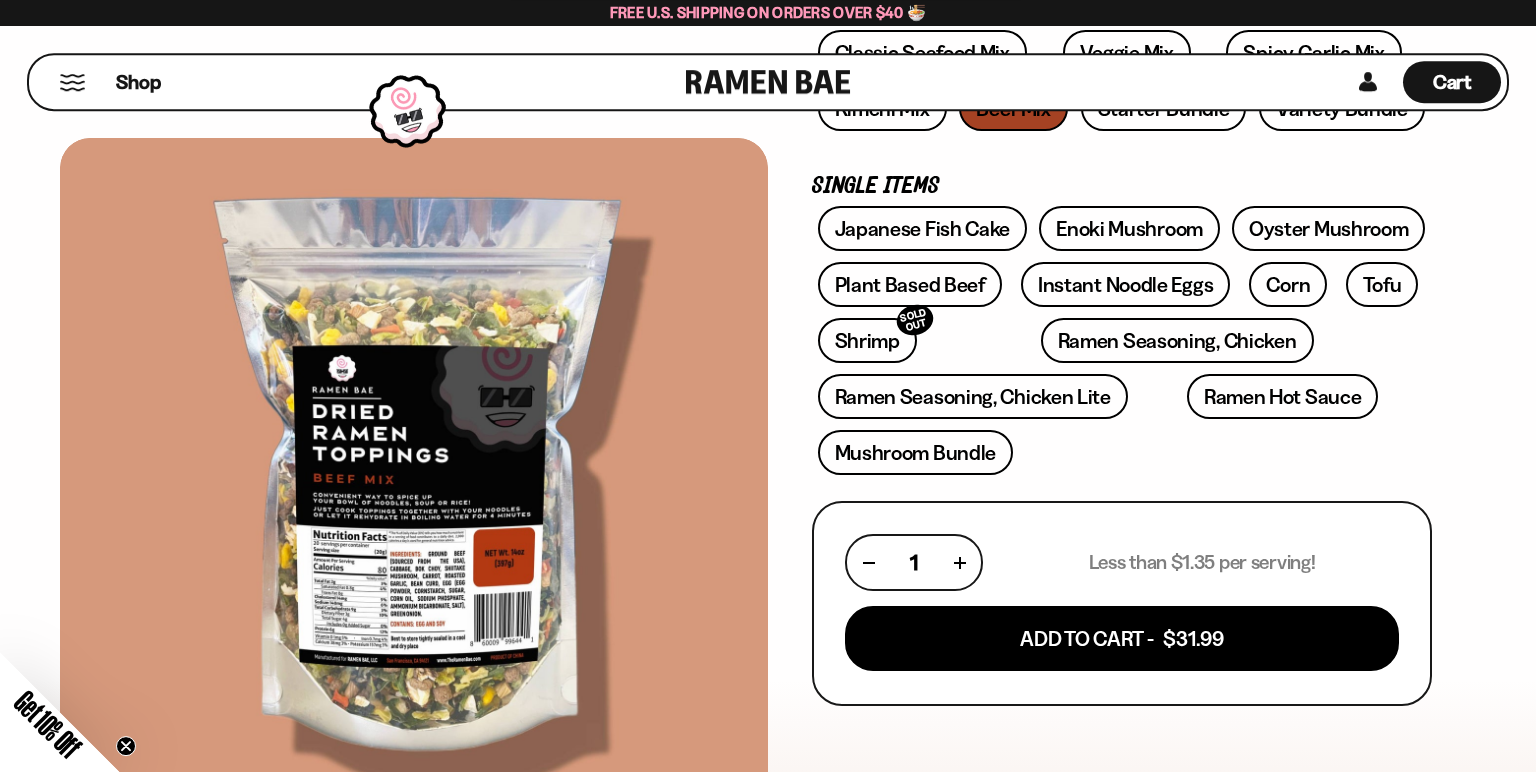 scroll, scrollTop: 105, scrollLeft: 0, axis: vertical 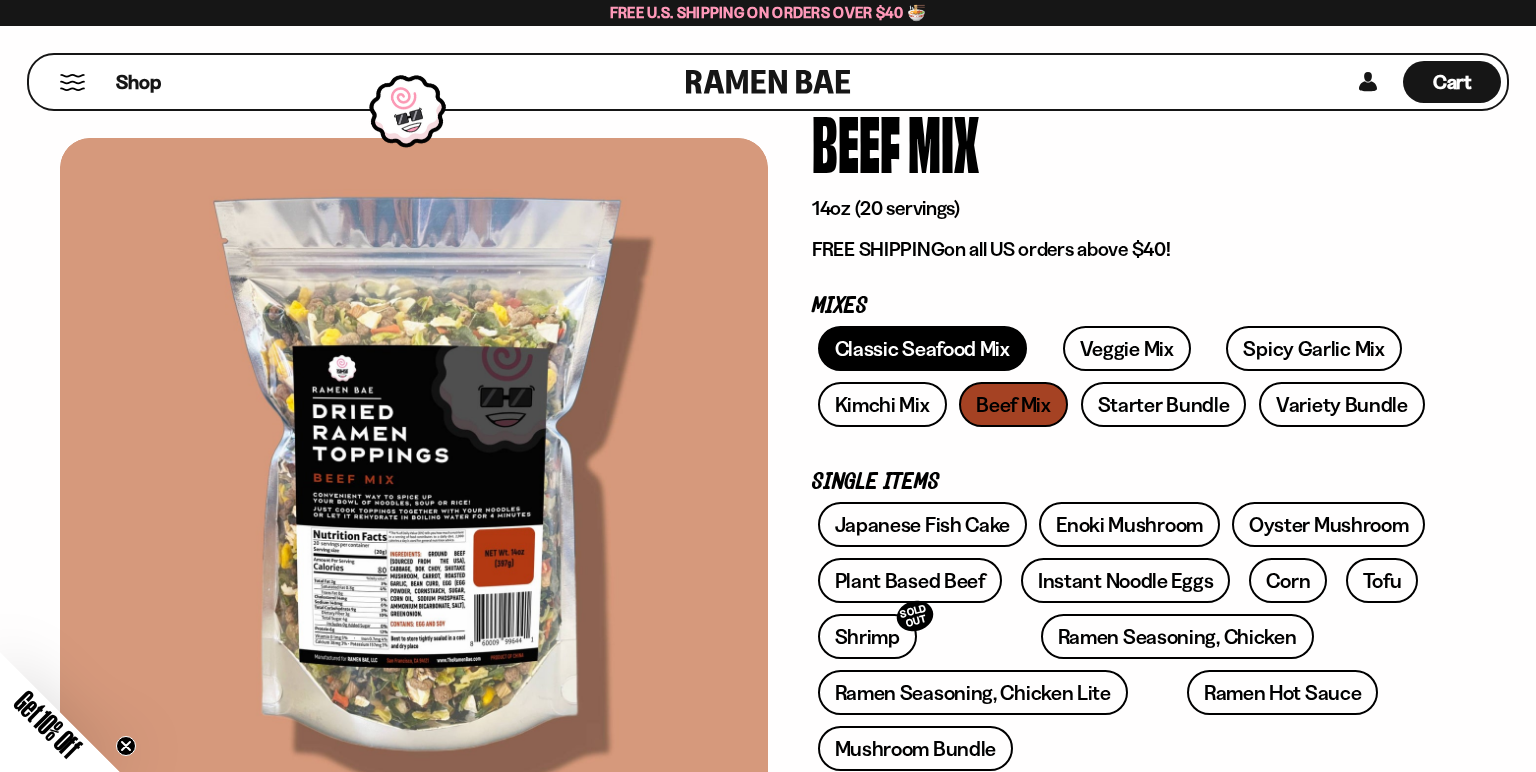click on "Classic Seafood Mix" at bounding box center (922, 348) 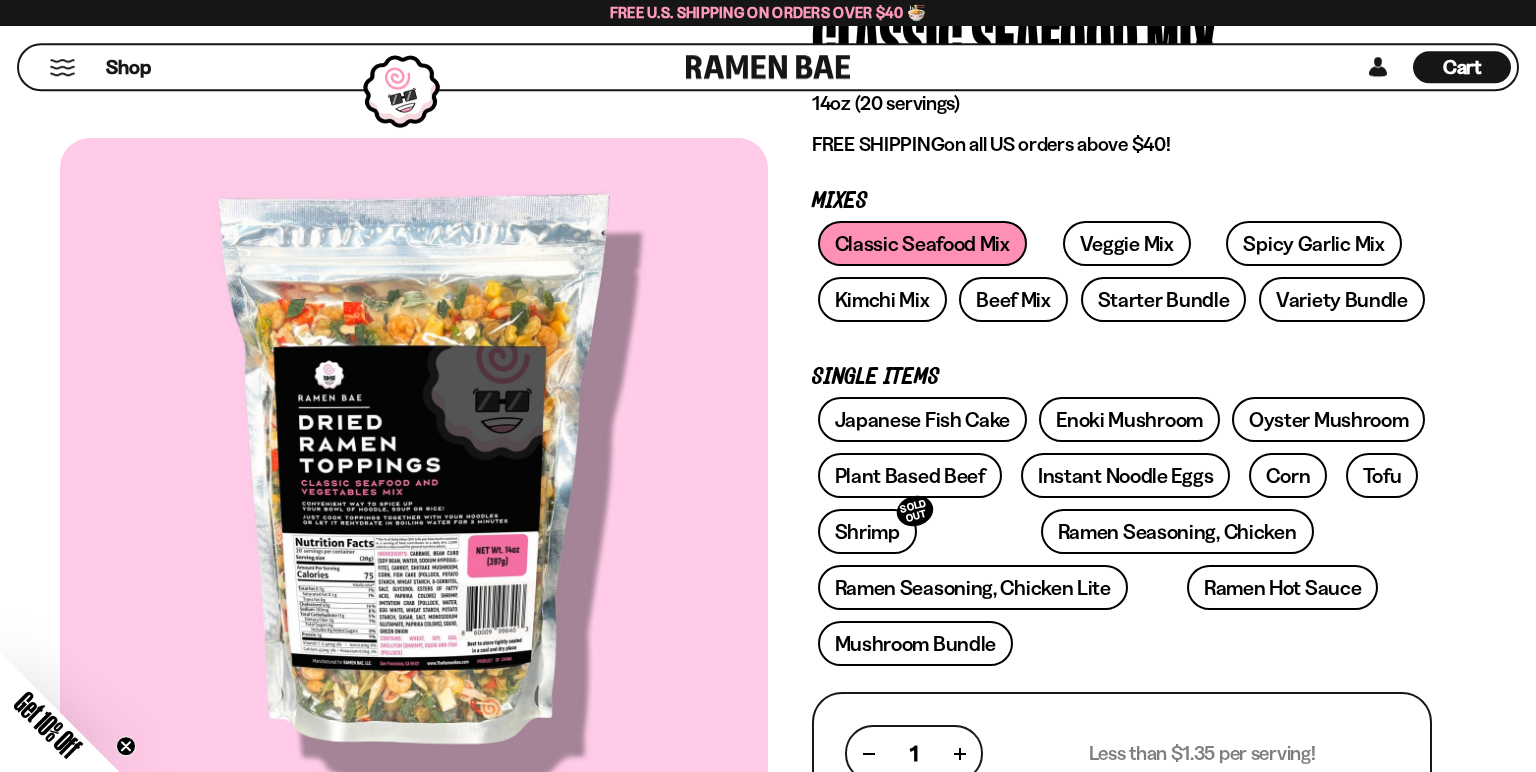 scroll, scrollTop: 211, scrollLeft: 0, axis: vertical 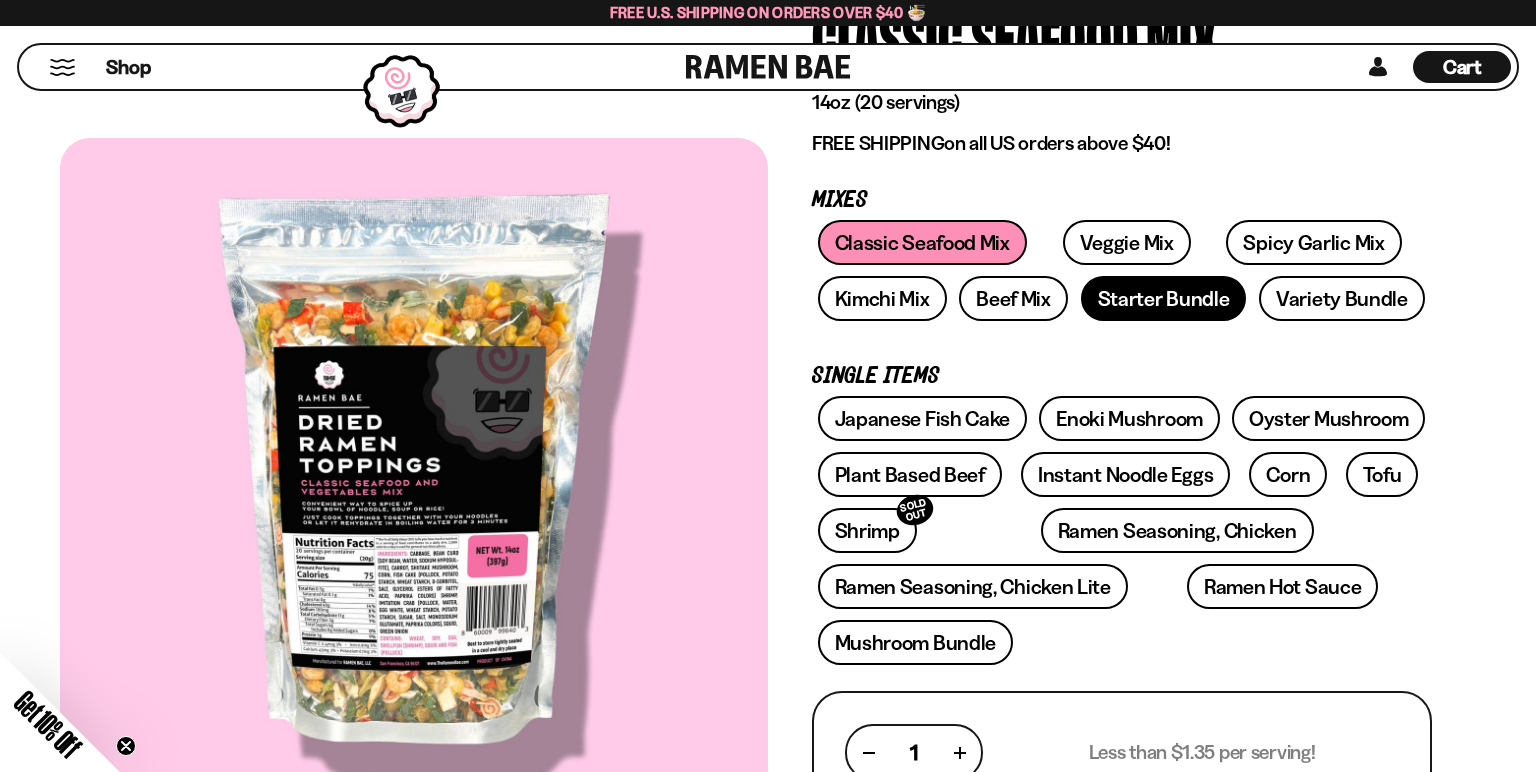 click on "Starter Bundle" at bounding box center (1164, 298) 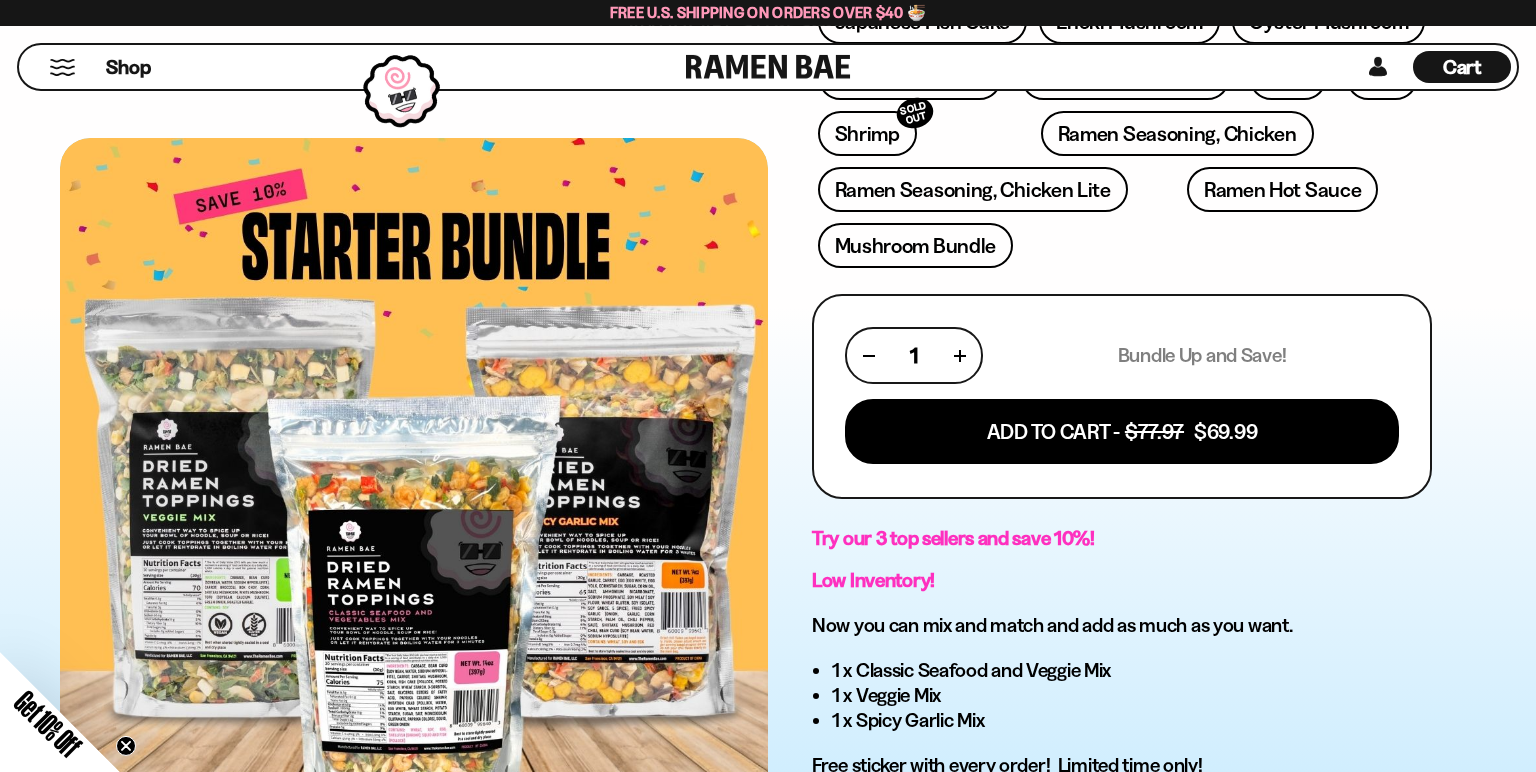 scroll, scrollTop: 316, scrollLeft: 0, axis: vertical 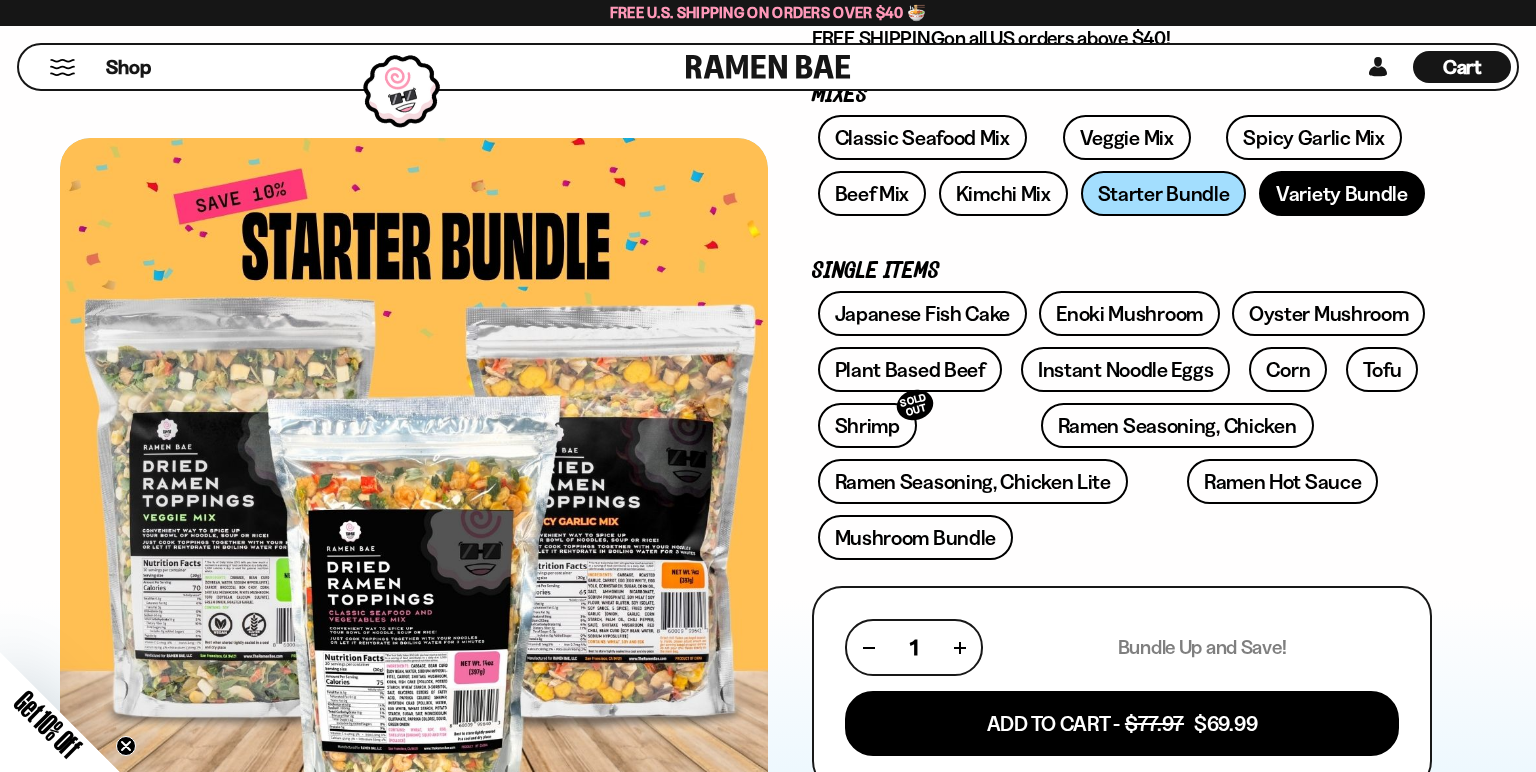 click on "Variety Bundle" at bounding box center [1342, 193] 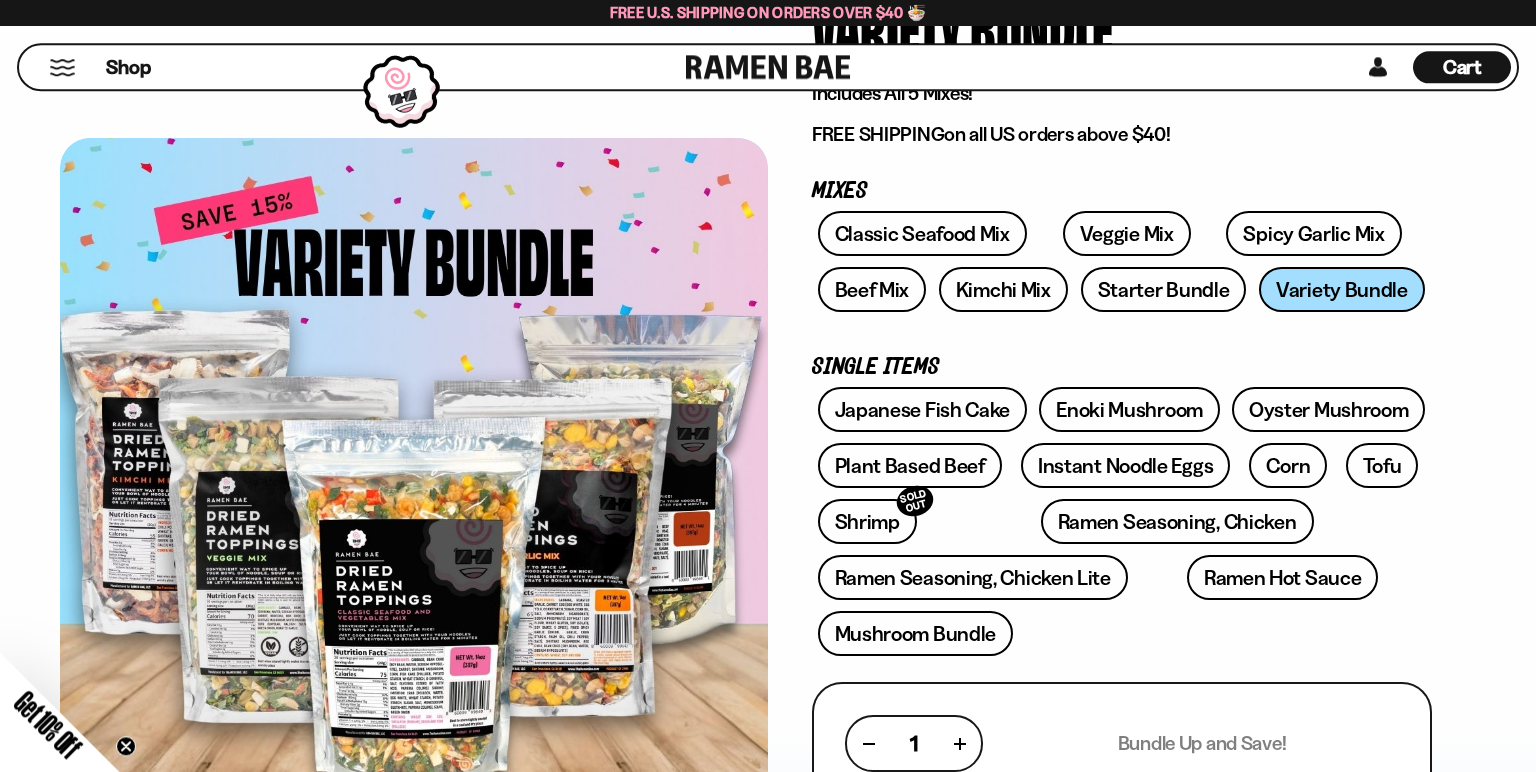 scroll, scrollTop: 316, scrollLeft: 0, axis: vertical 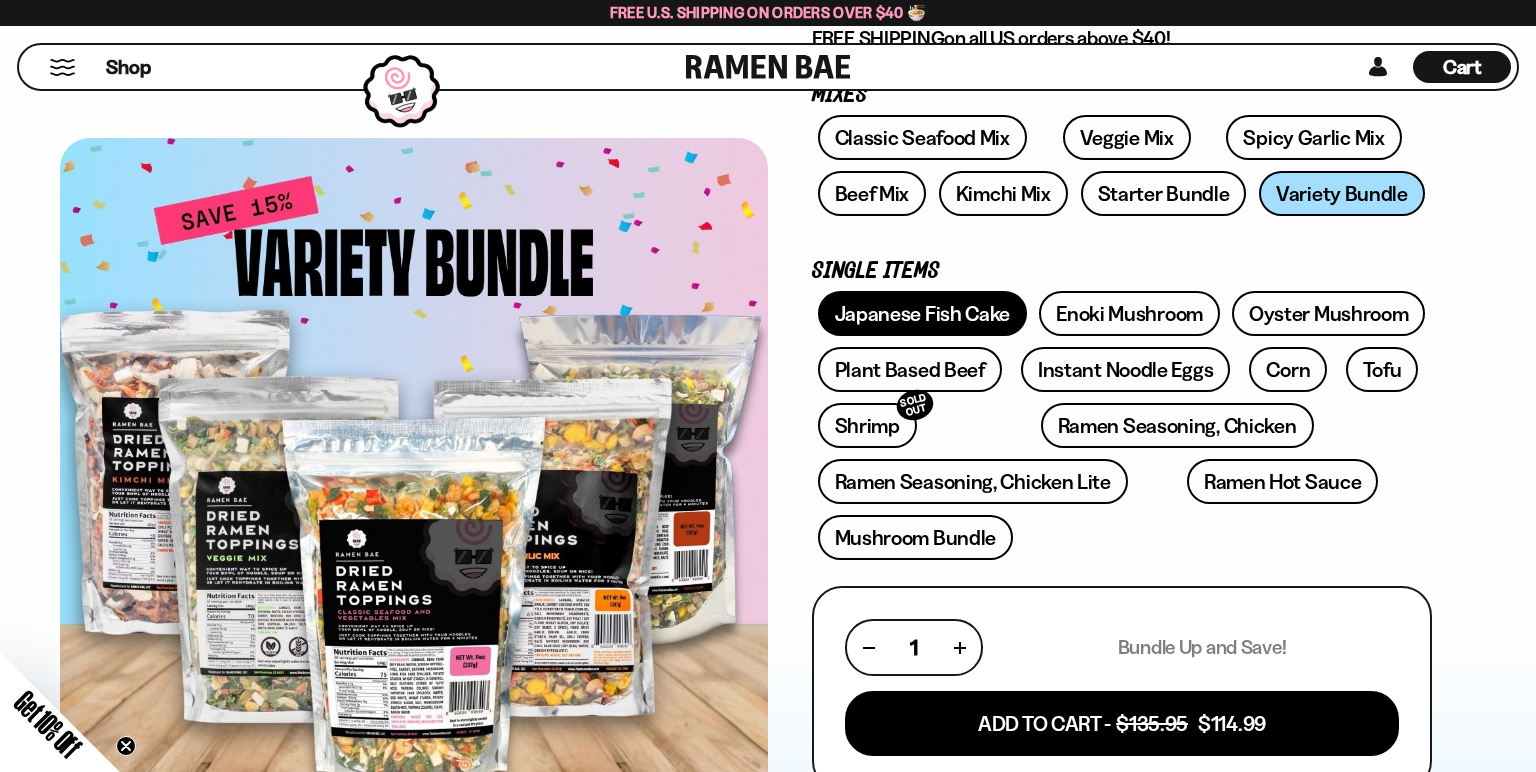 click on "Japanese Fish Cake" at bounding box center [923, 313] 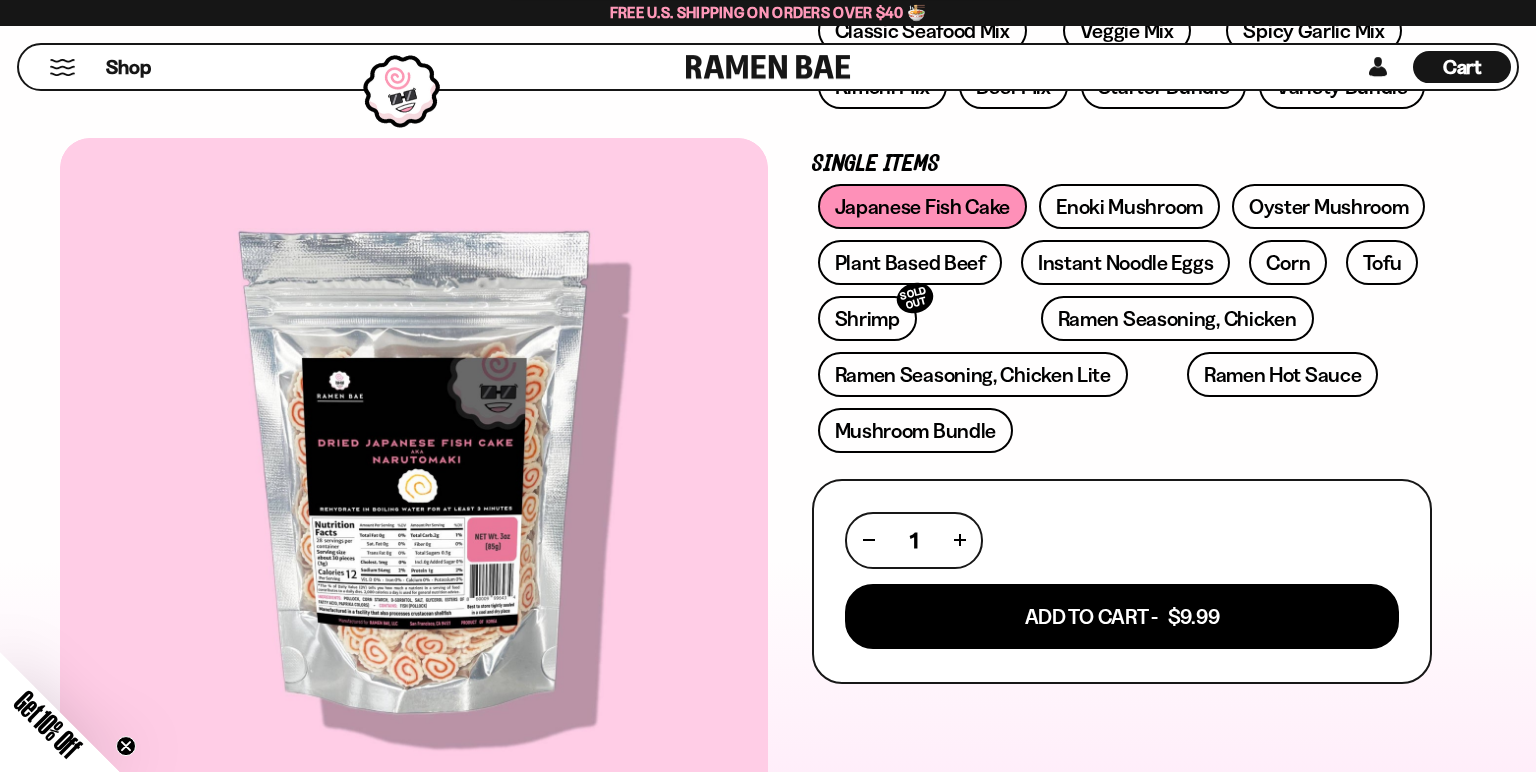 scroll, scrollTop: 422, scrollLeft: 0, axis: vertical 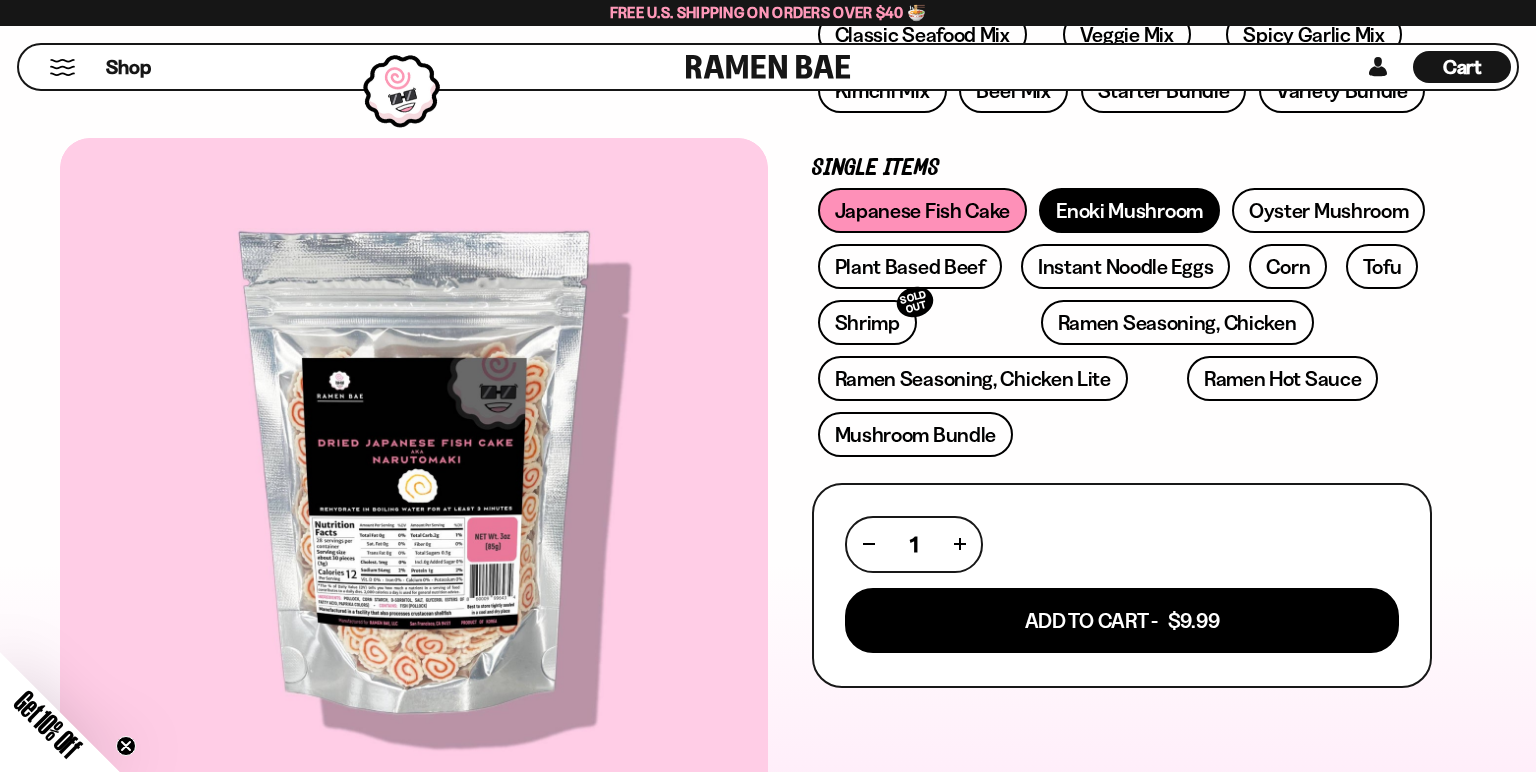 click on "Enoki Mushroom" at bounding box center [1129, 210] 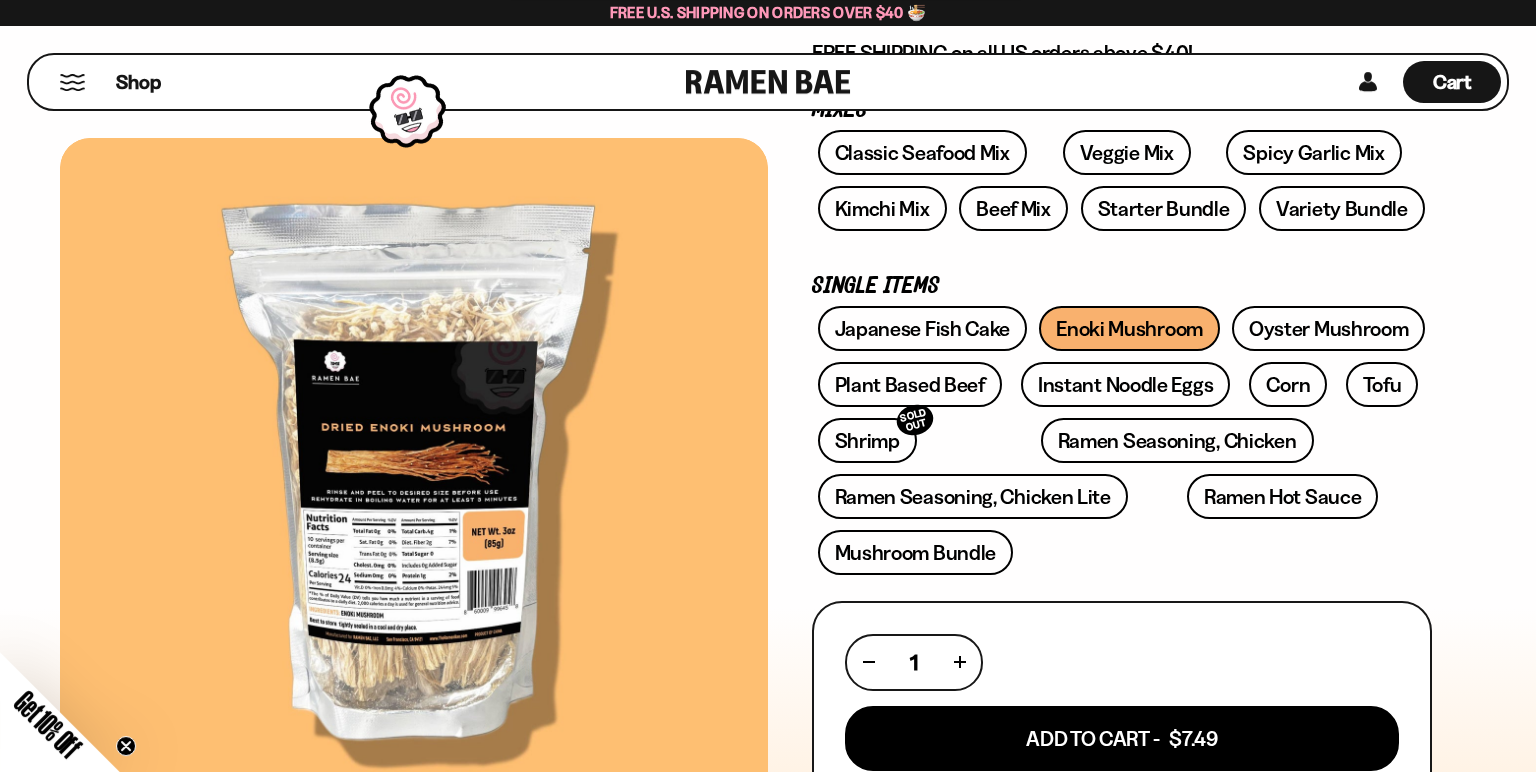 scroll, scrollTop: 316, scrollLeft: 0, axis: vertical 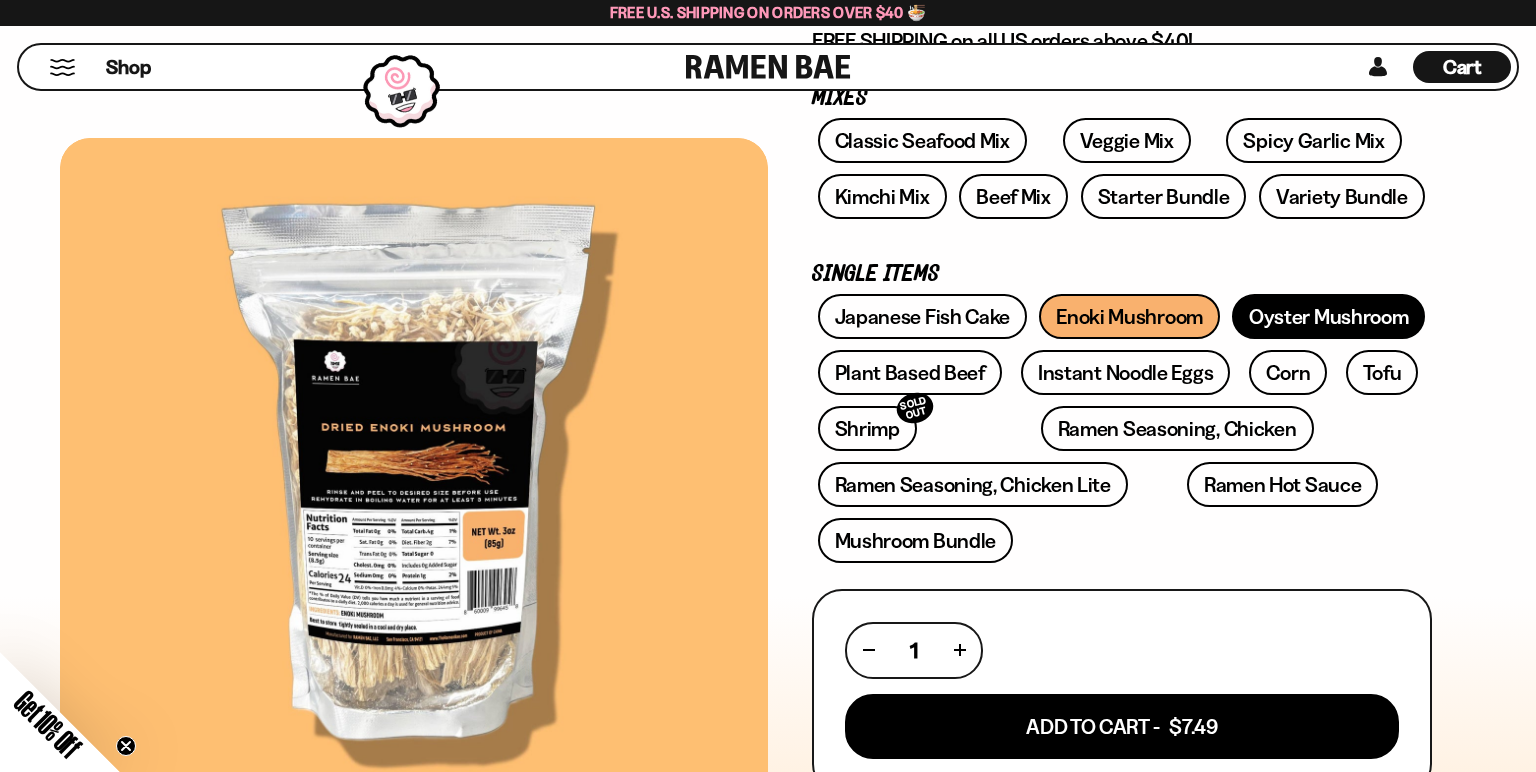 click on "Oyster Mushroom" at bounding box center (1329, 316) 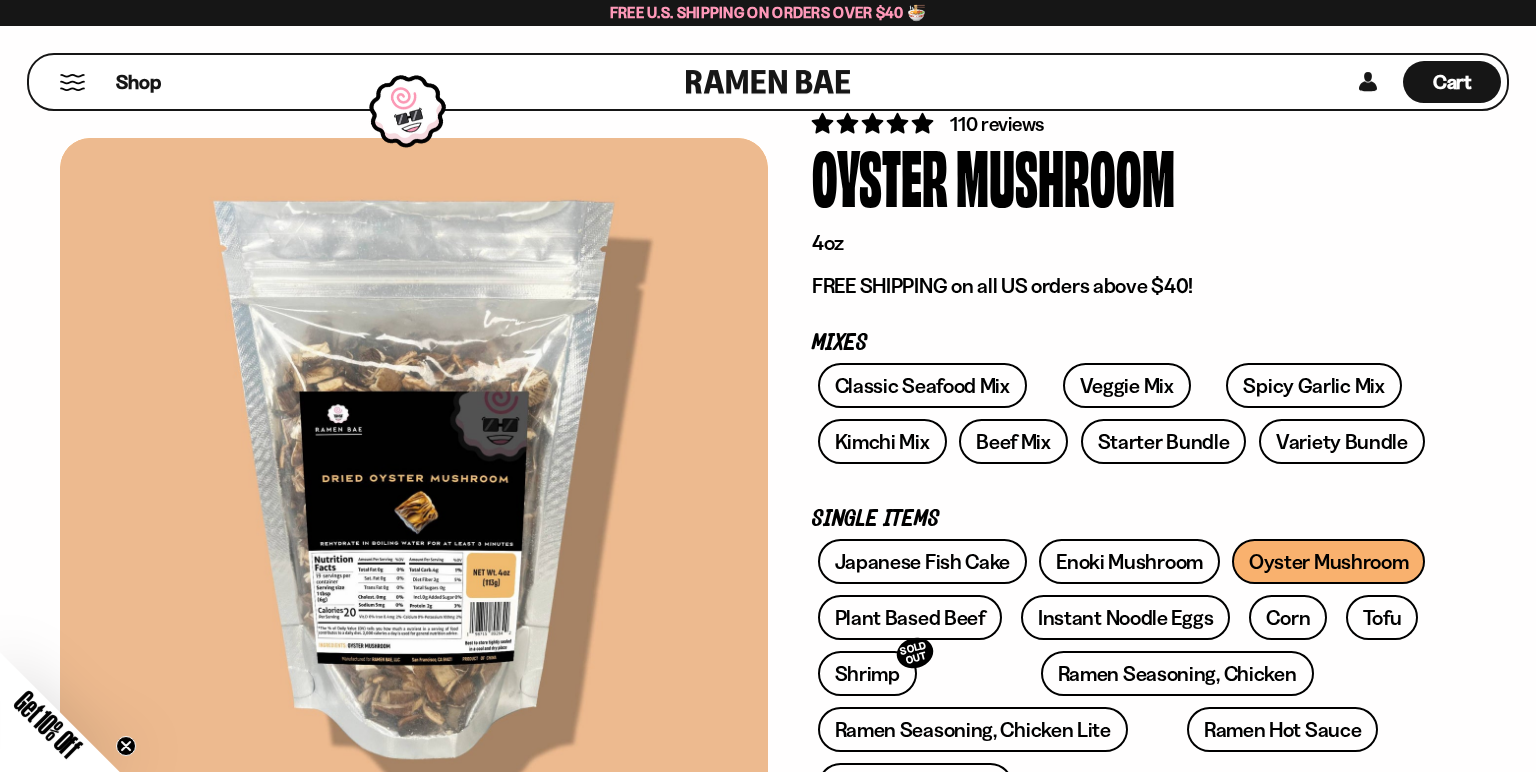 scroll, scrollTop: 105, scrollLeft: 0, axis: vertical 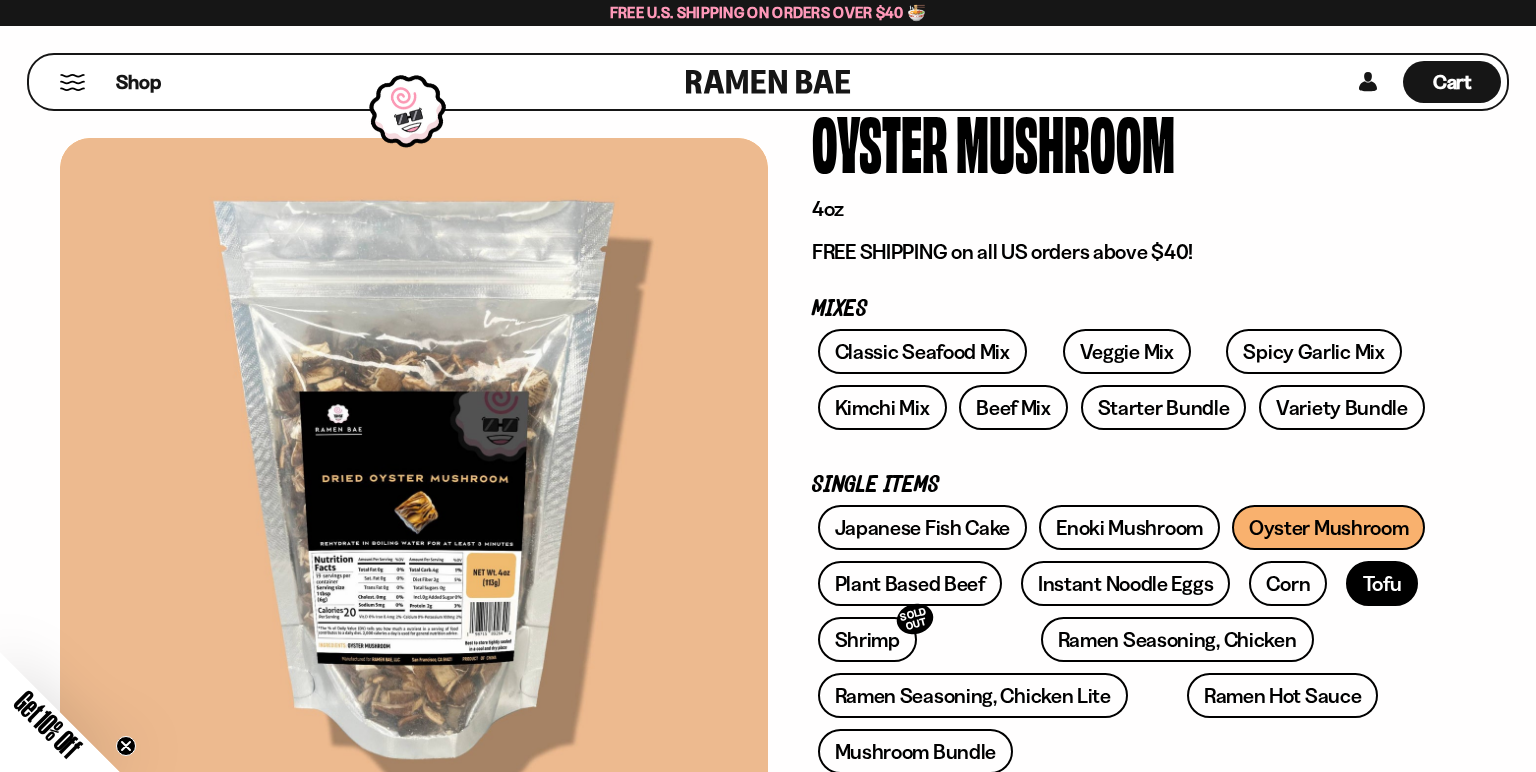 click on "Tofu" at bounding box center [1382, 583] 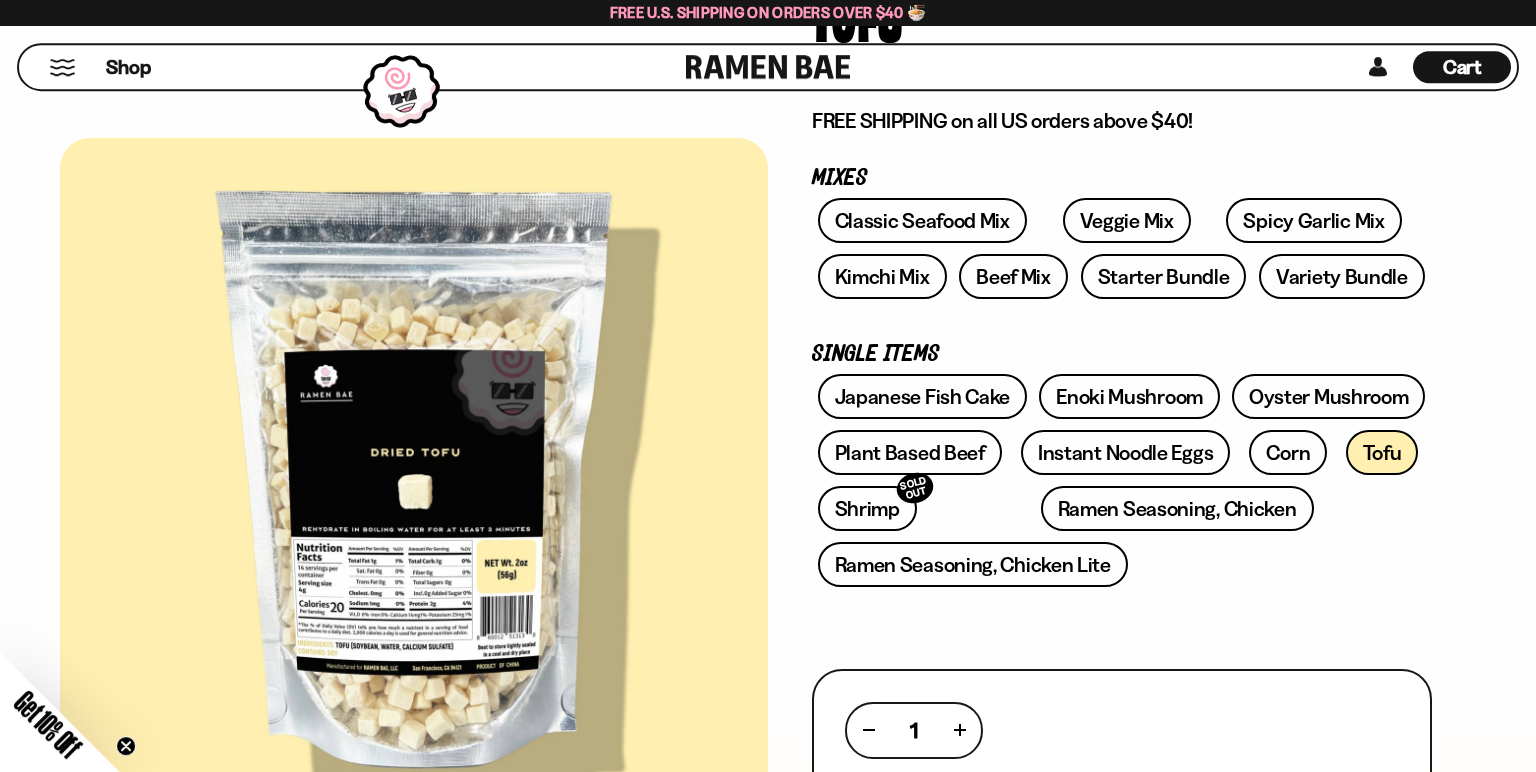 scroll, scrollTop: 316, scrollLeft: 0, axis: vertical 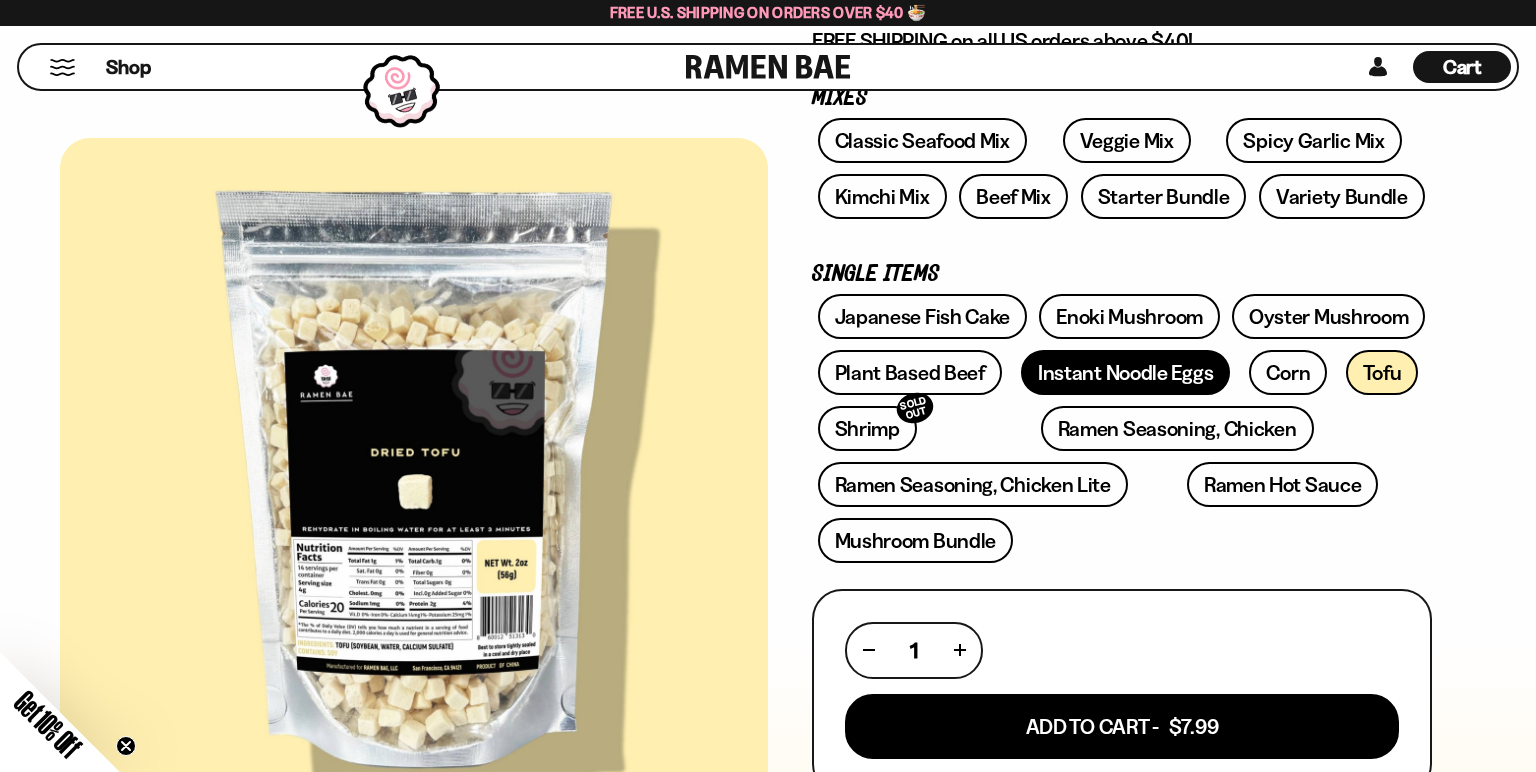 click on "Instant Noodle Eggs" at bounding box center (1125, 372) 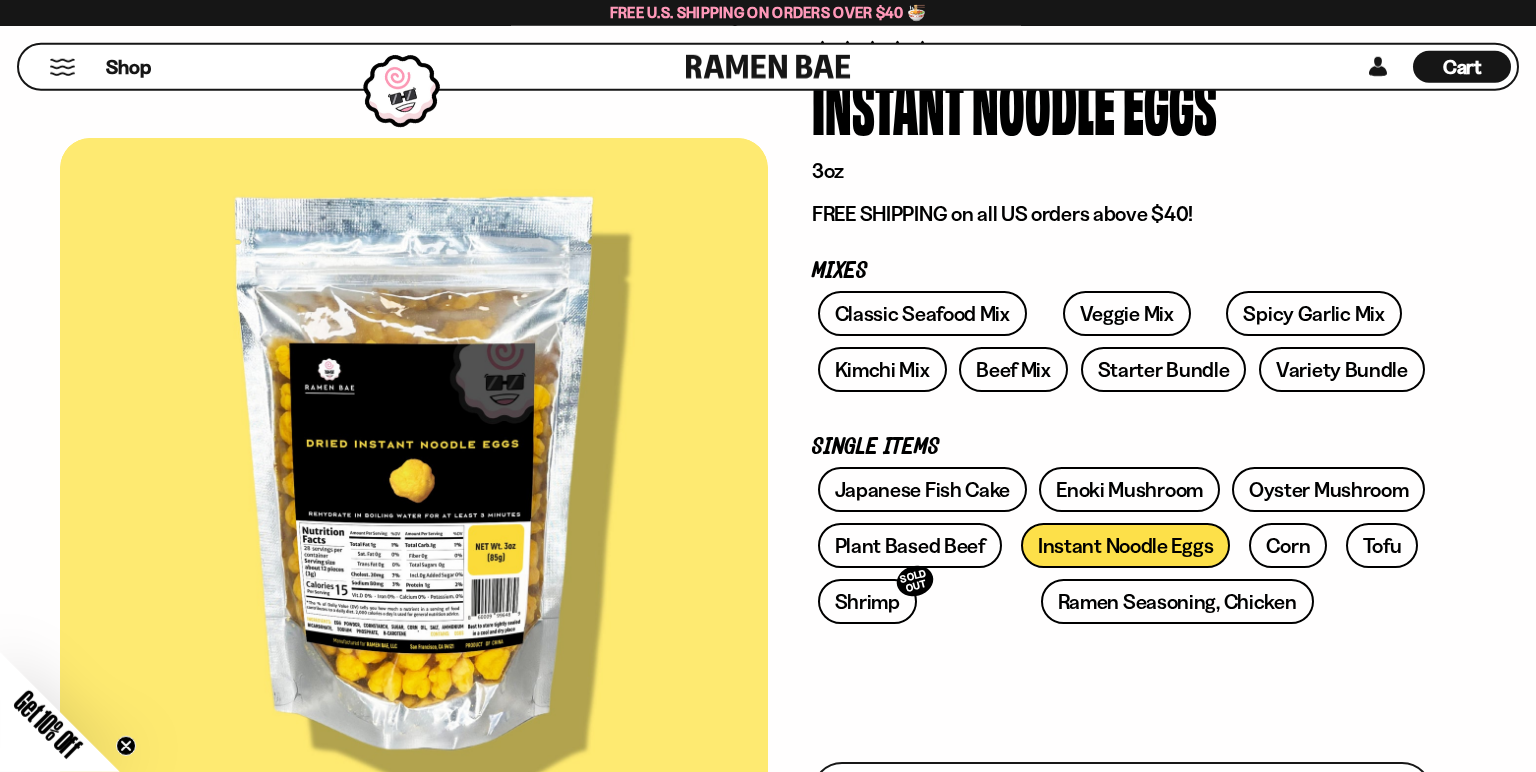scroll, scrollTop: 316, scrollLeft: 0, axis: vertical 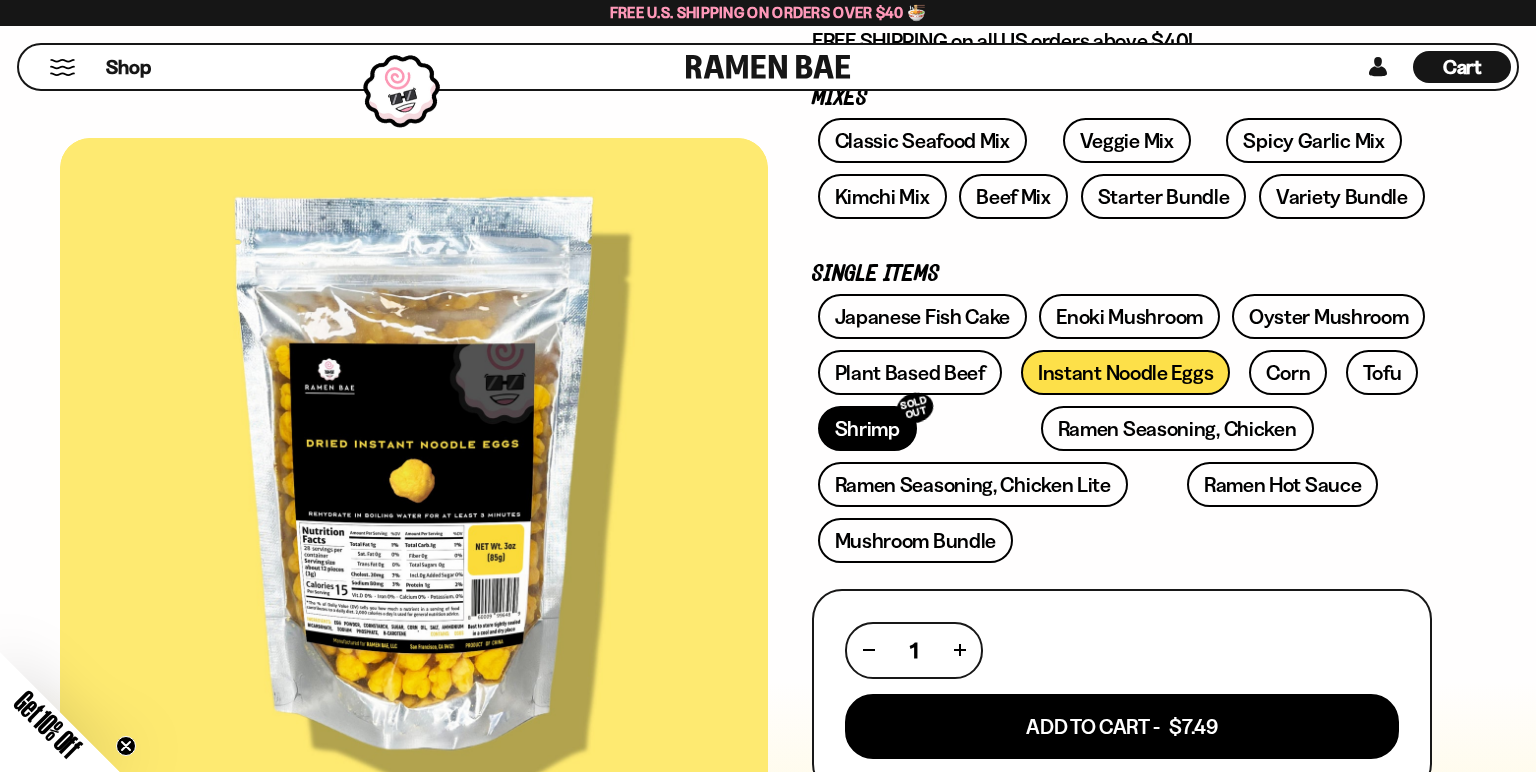 click on "Shrimp
SOLD OUT" at bounding box center [867, 428] 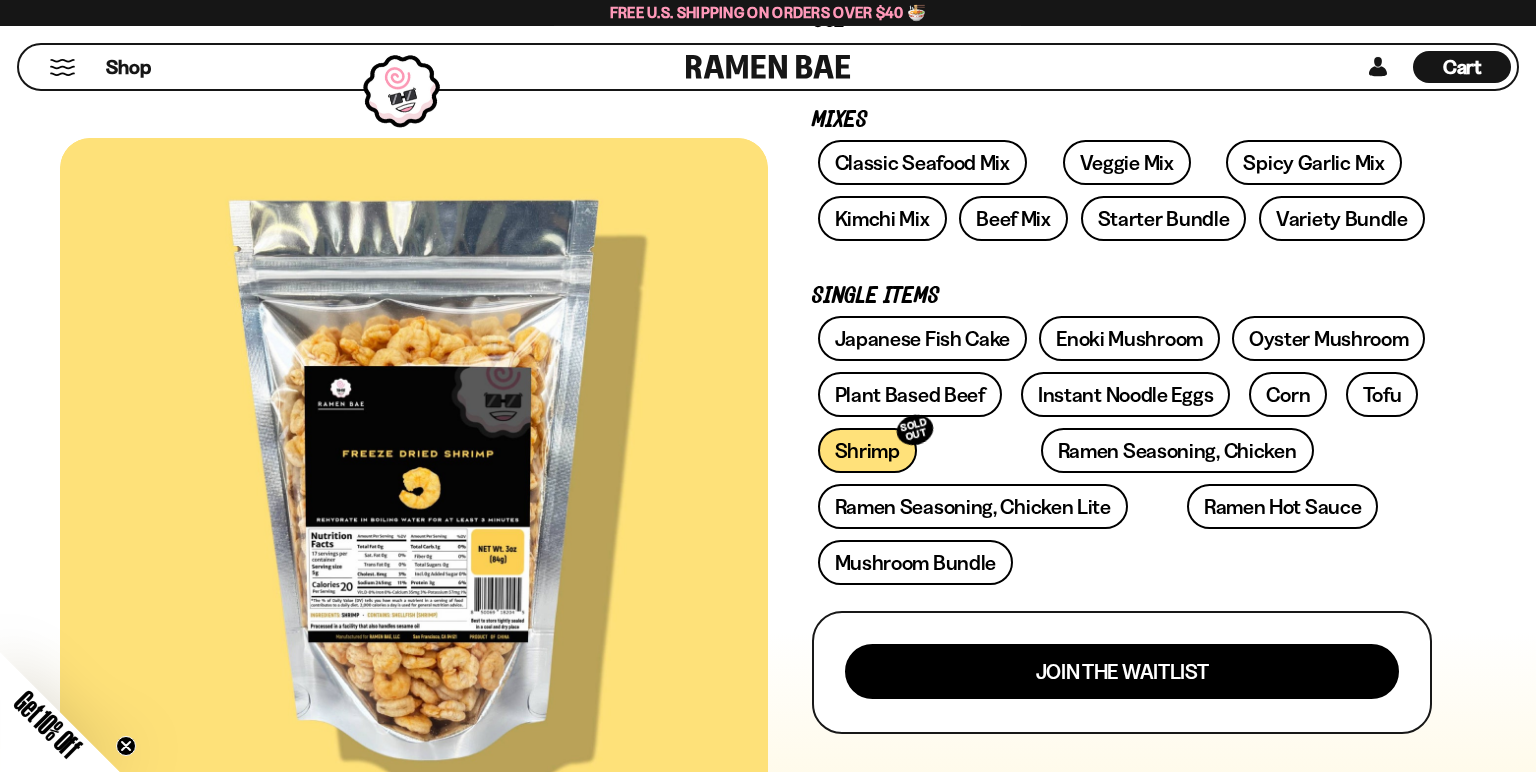 scroll, scrollTop: 316, scrollLeft: 0, axis: vertical 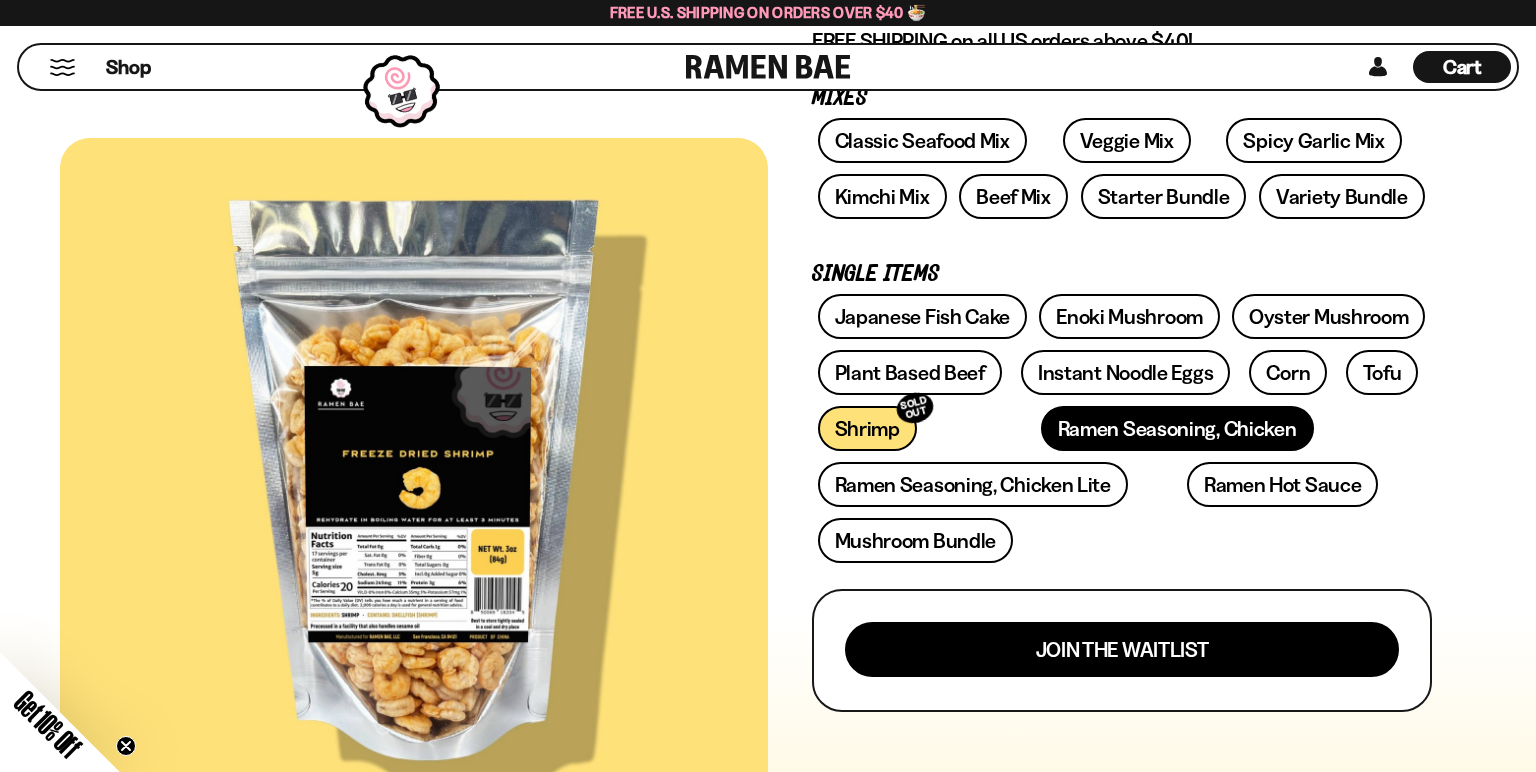 drag, startPoint x: 1154, startPoint y: 415, endPoint x: 1261, endPoint y: 418, distance: 107.042046 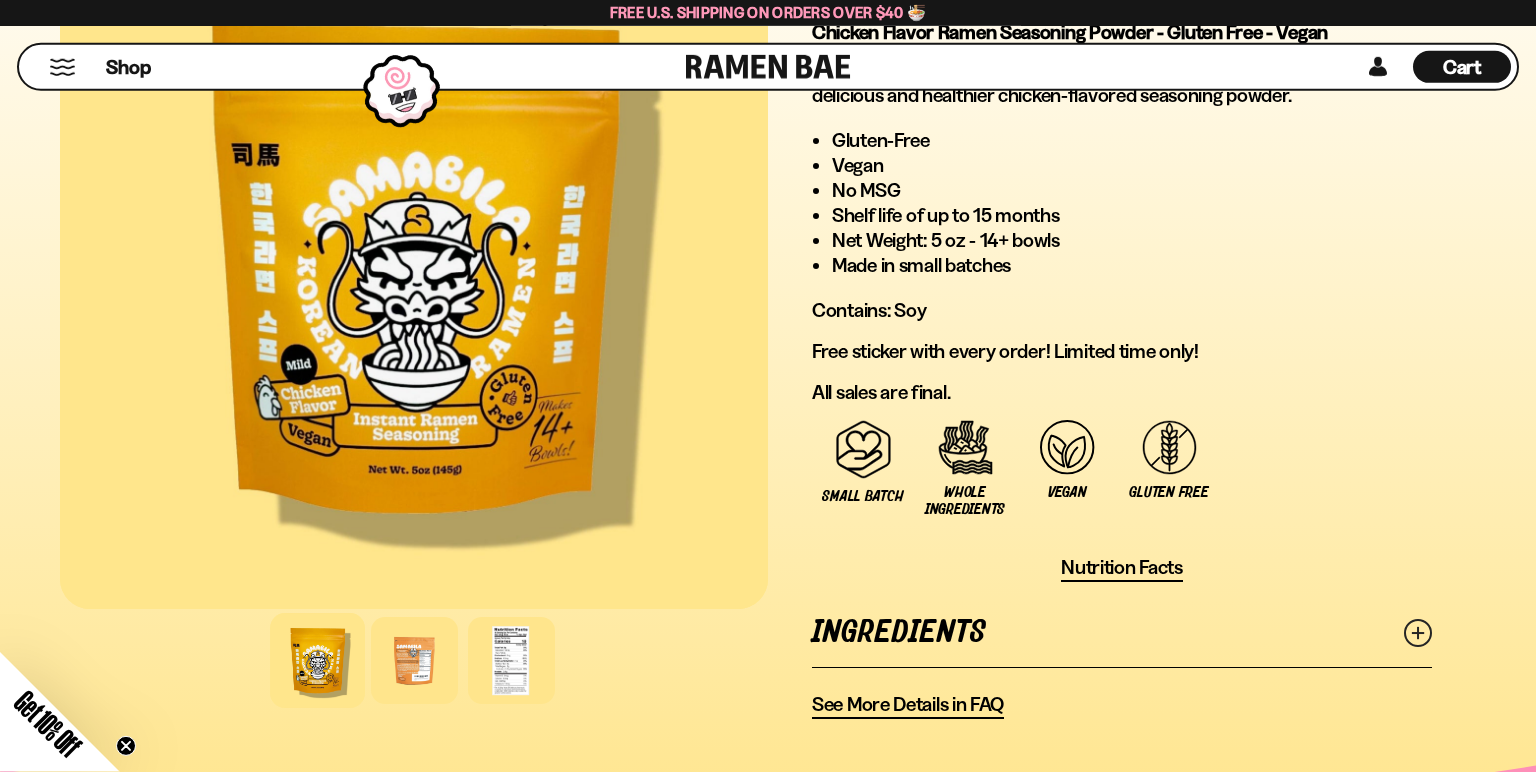 scroll, scrollTop: 1161, scrollLeft: 0, axis: vertical 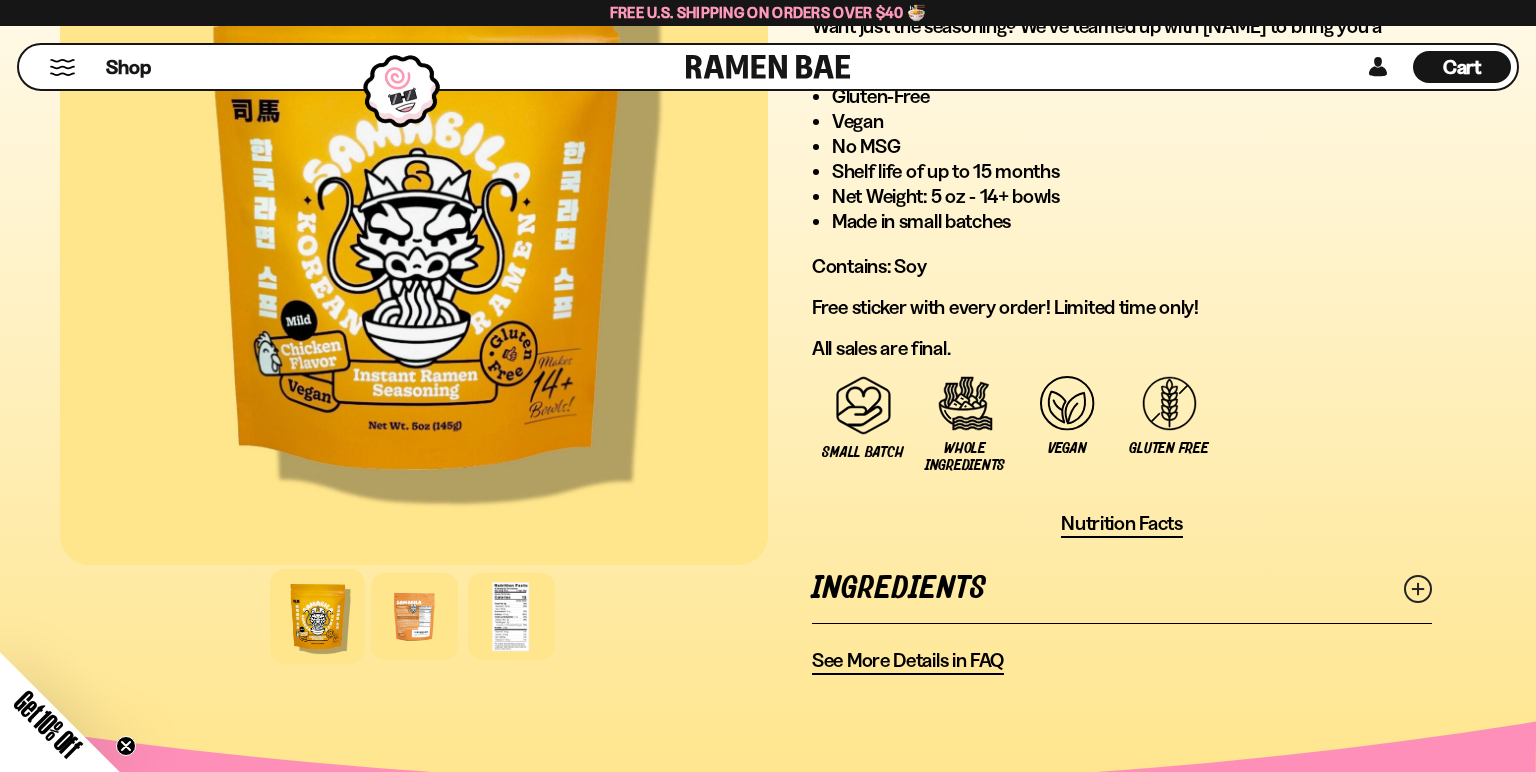 click 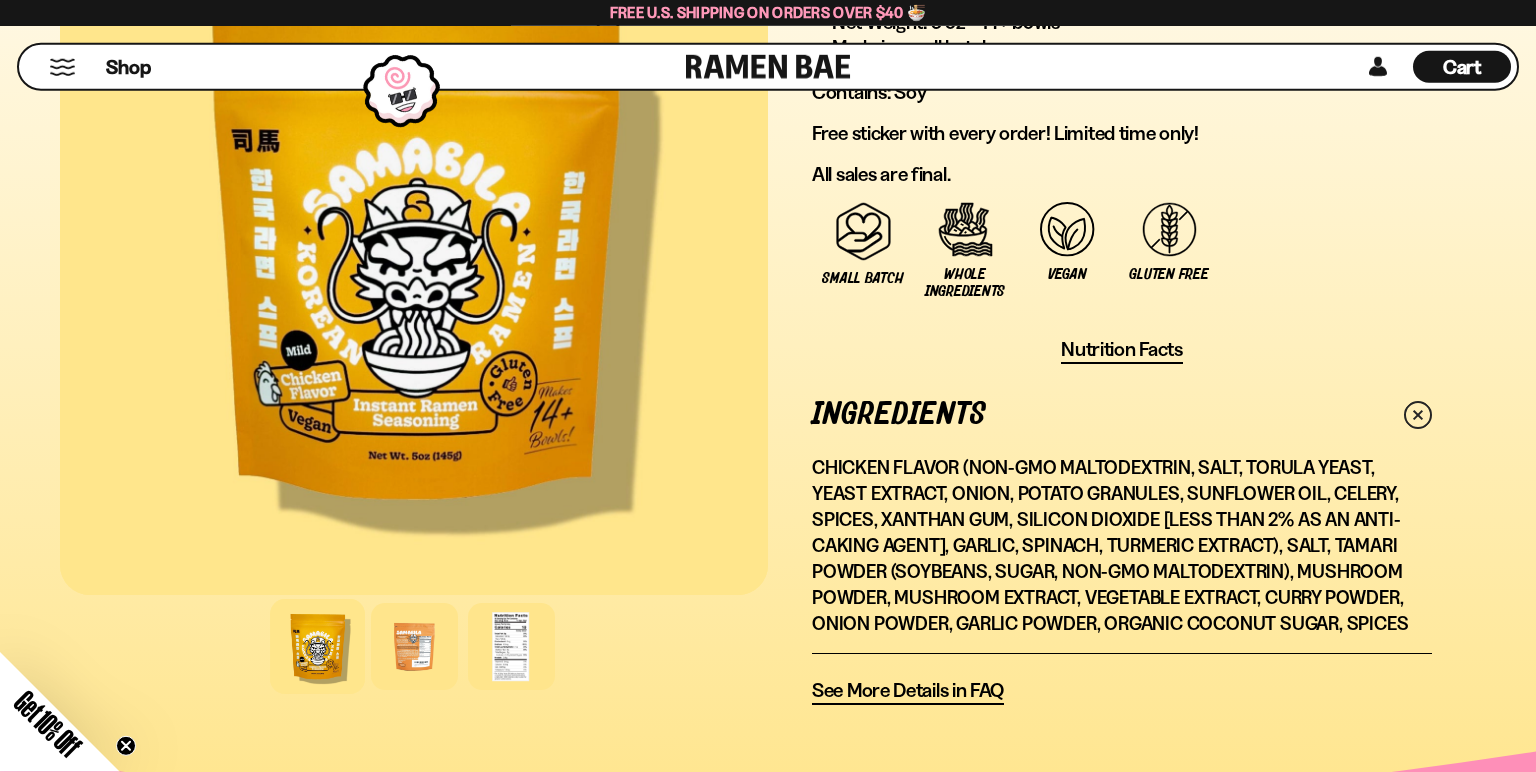 scroll, scrollTop: 1373, scrollLeft: 0, axis: vertical 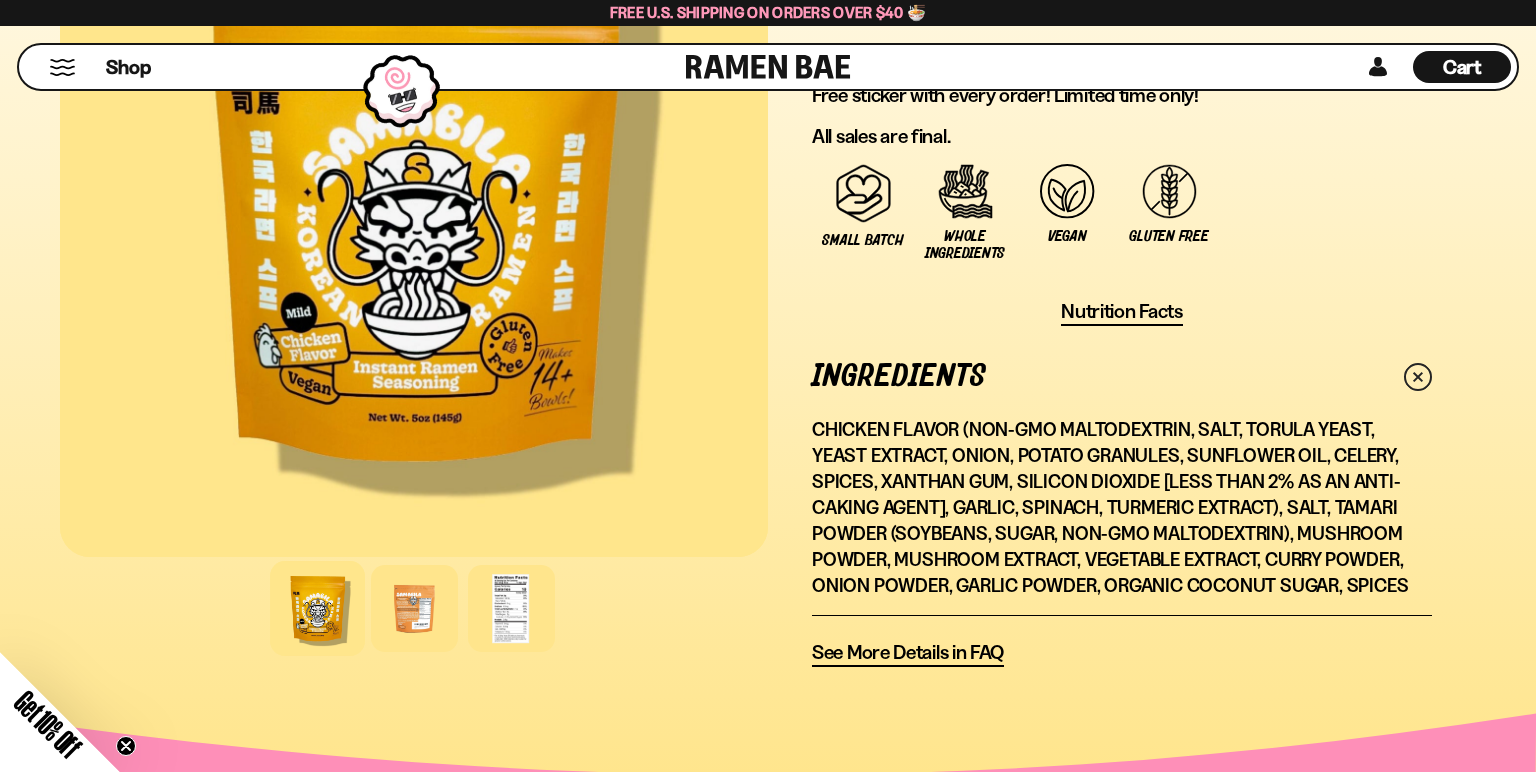 click on "Nutrition Facts" at bounding box center (1122, 311) 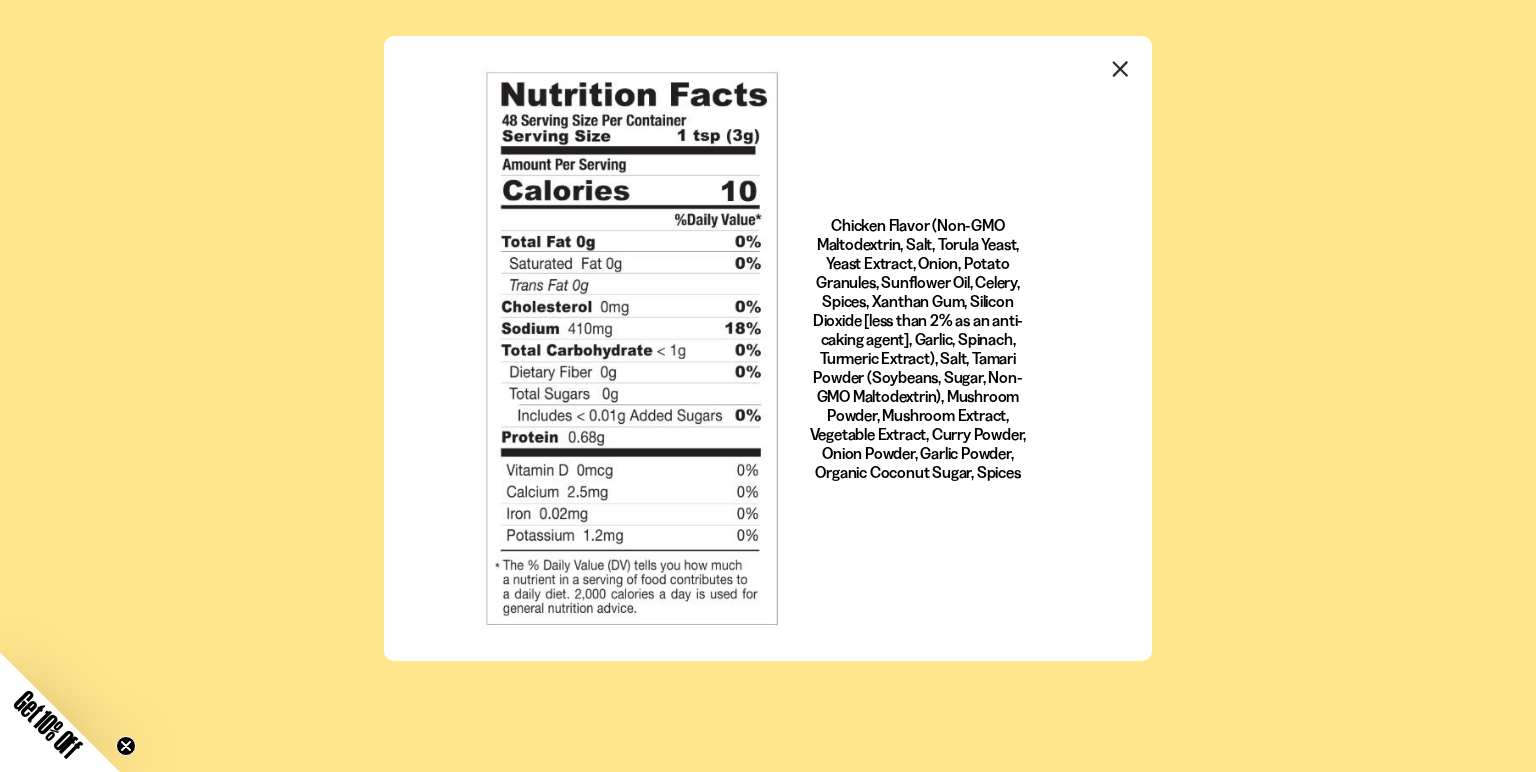 scroll, scrollTop: 0, scrollLeft: 0, axis: both 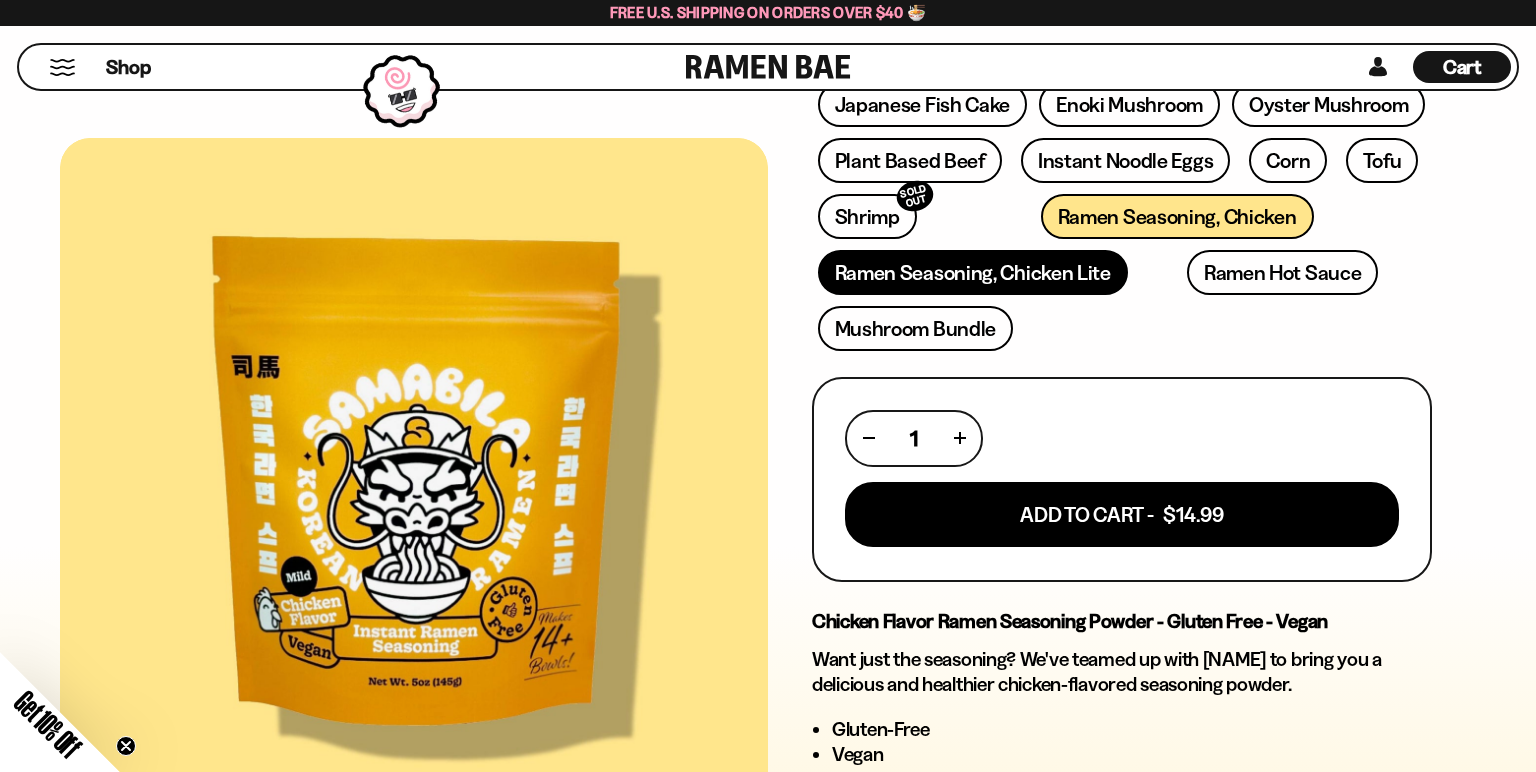 click on "Ramen Seasoning, Chicken Lite" at bounding box center (973, 272) 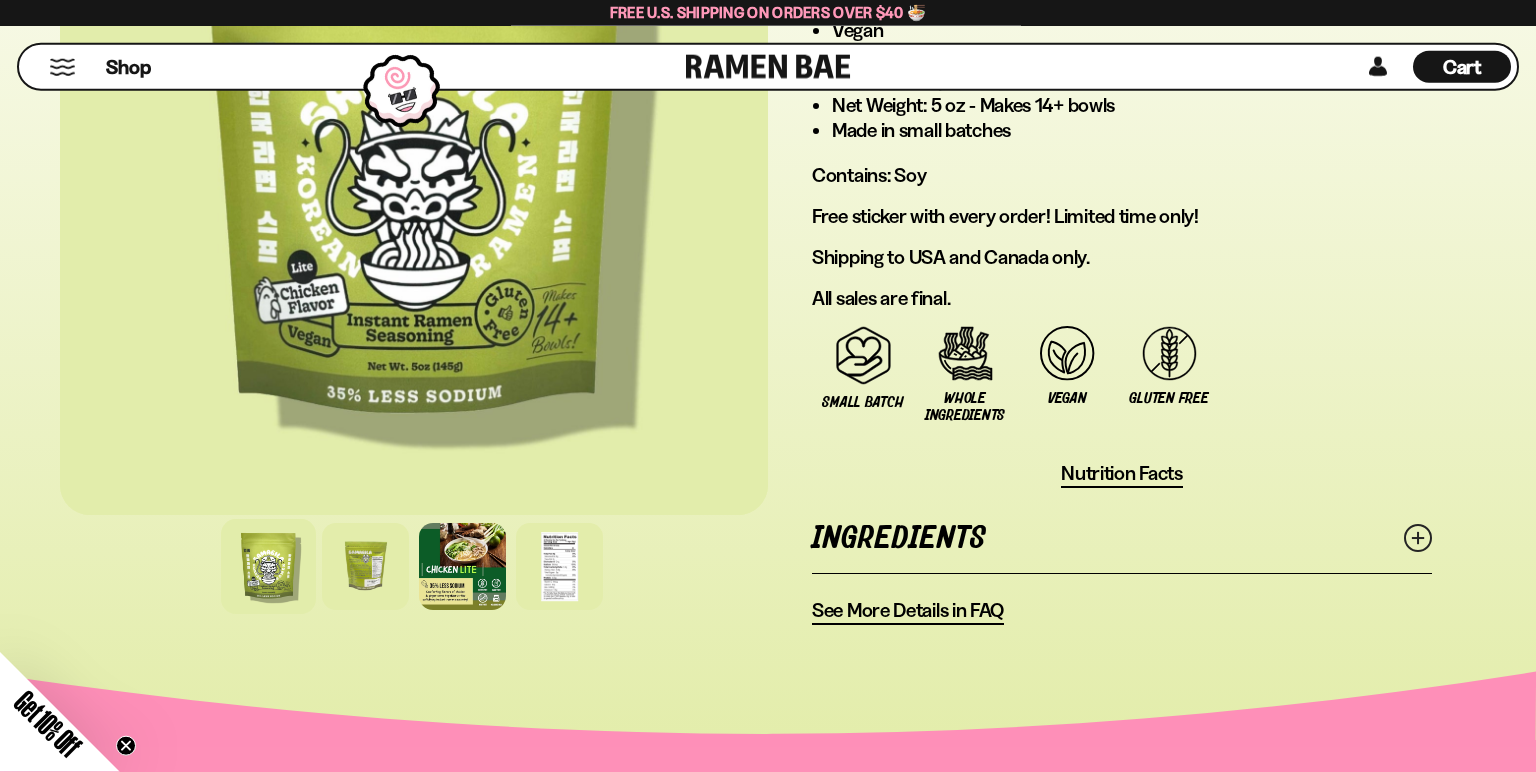 scroll, scrollTop: 1372, scrollLeft: 0, axis: vertical 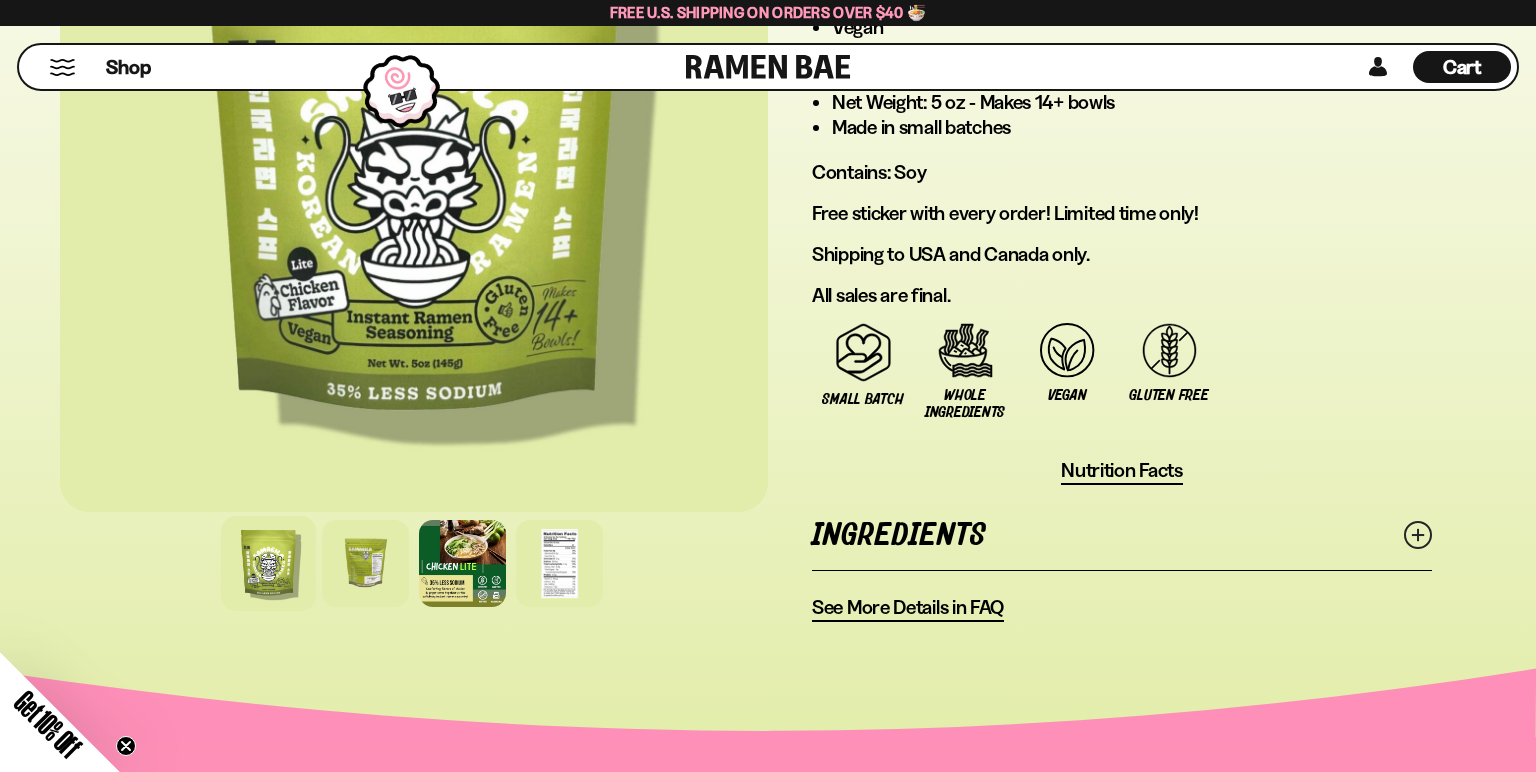 click 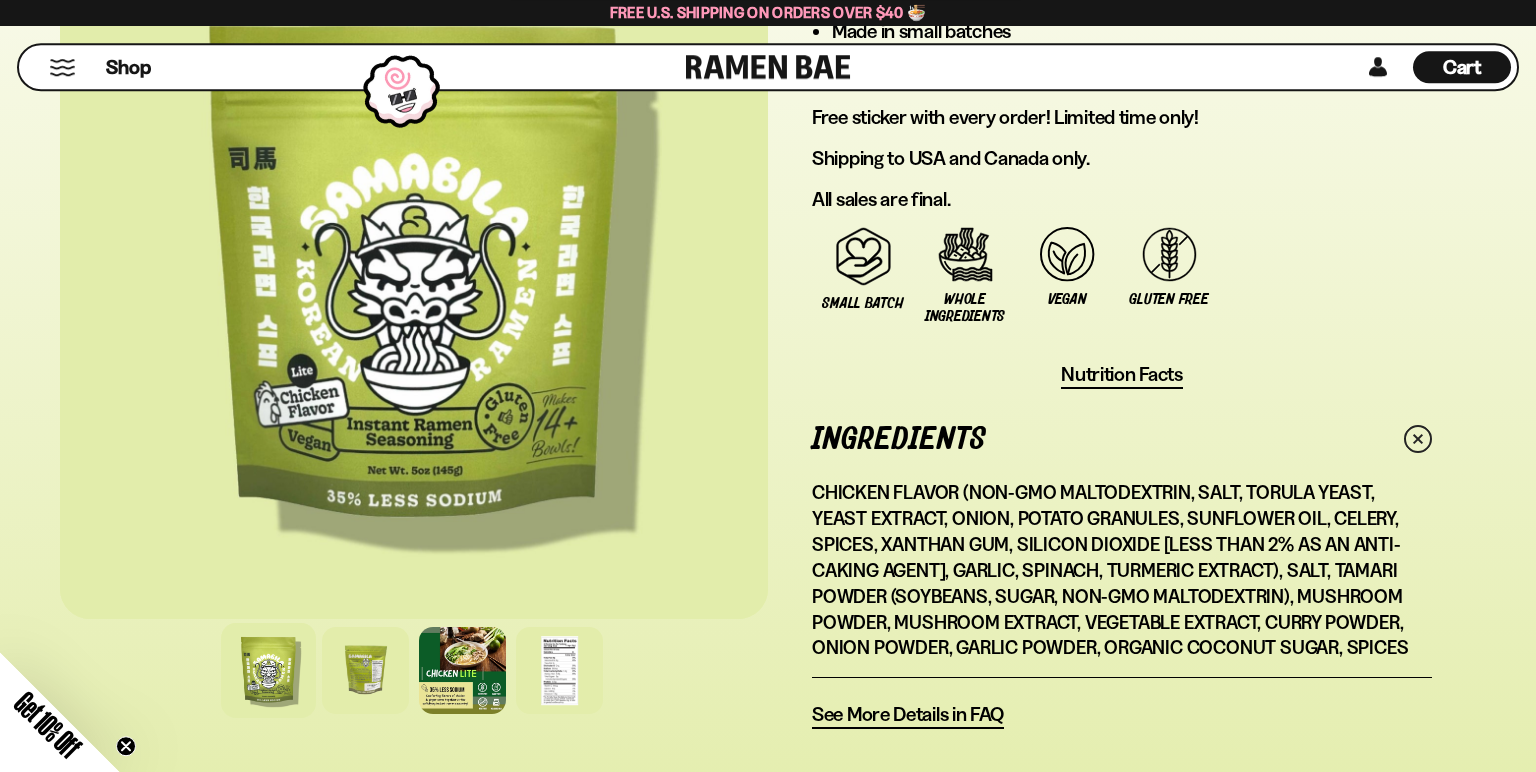 scroll, scrollTop: 1478, scrollLeft: 0, axis: vertical 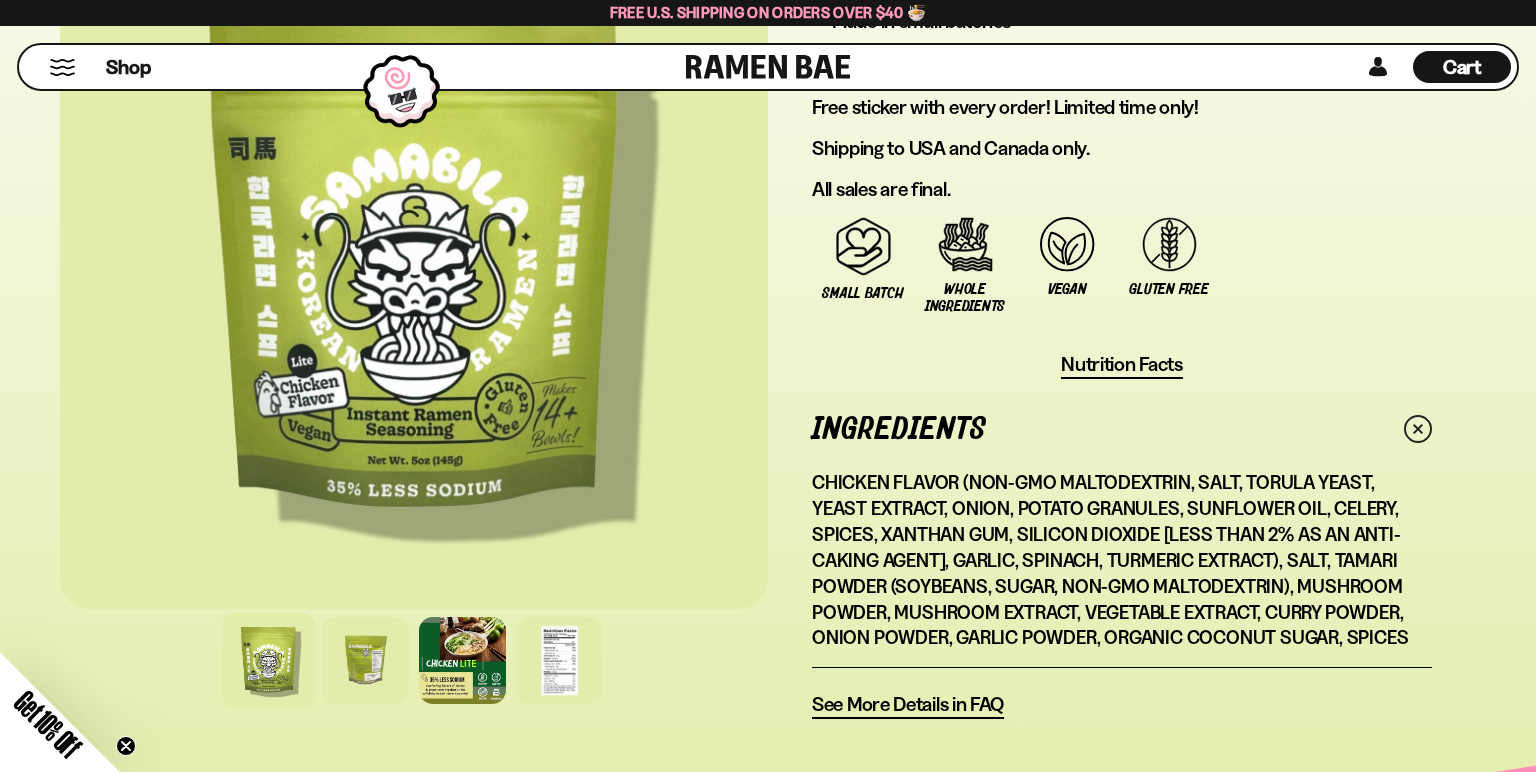 click on "Nutrition Facts" at bounding box center [1122, 364] 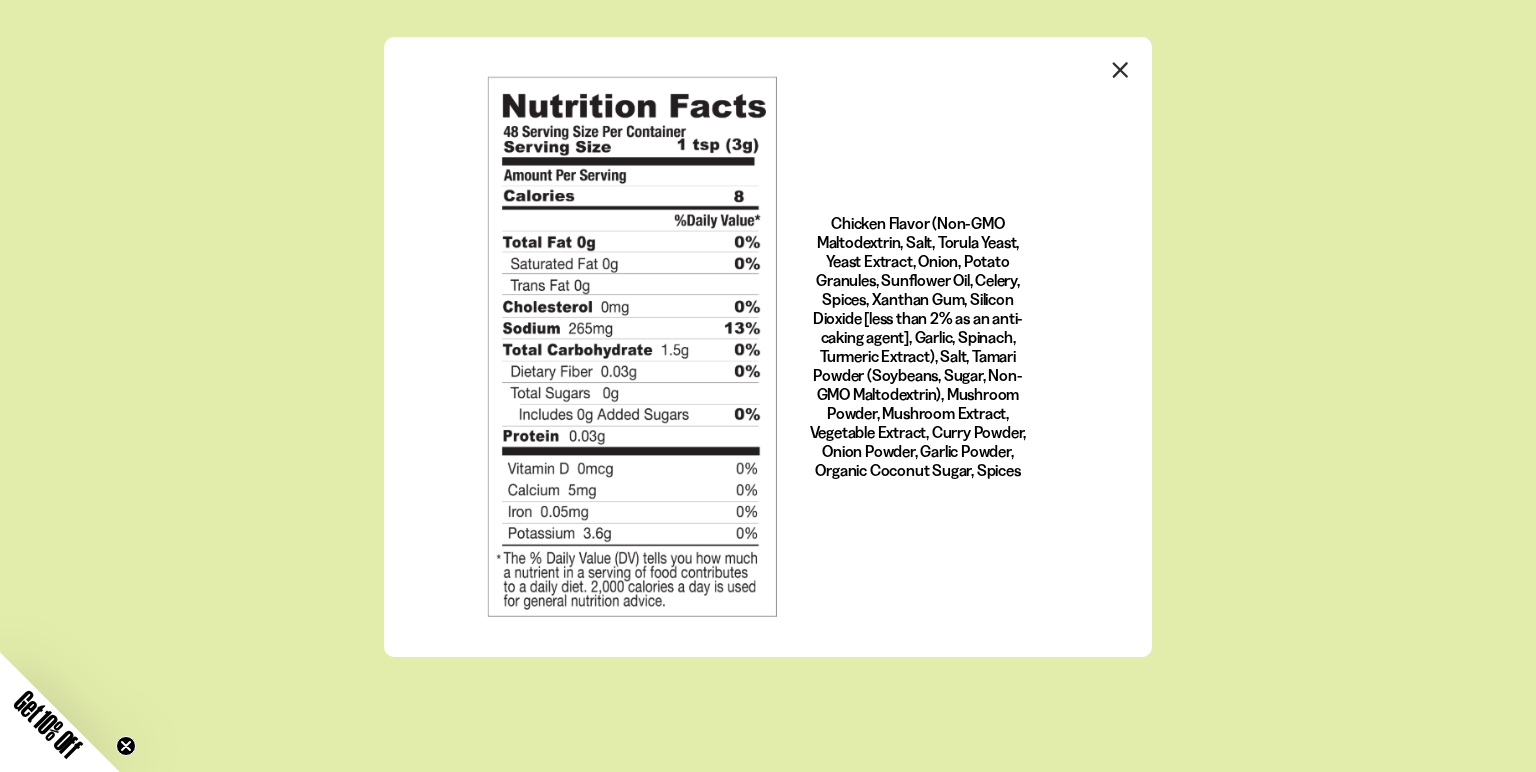 scroll, scrollTop: 0, scrollLeft: 0, axis: both 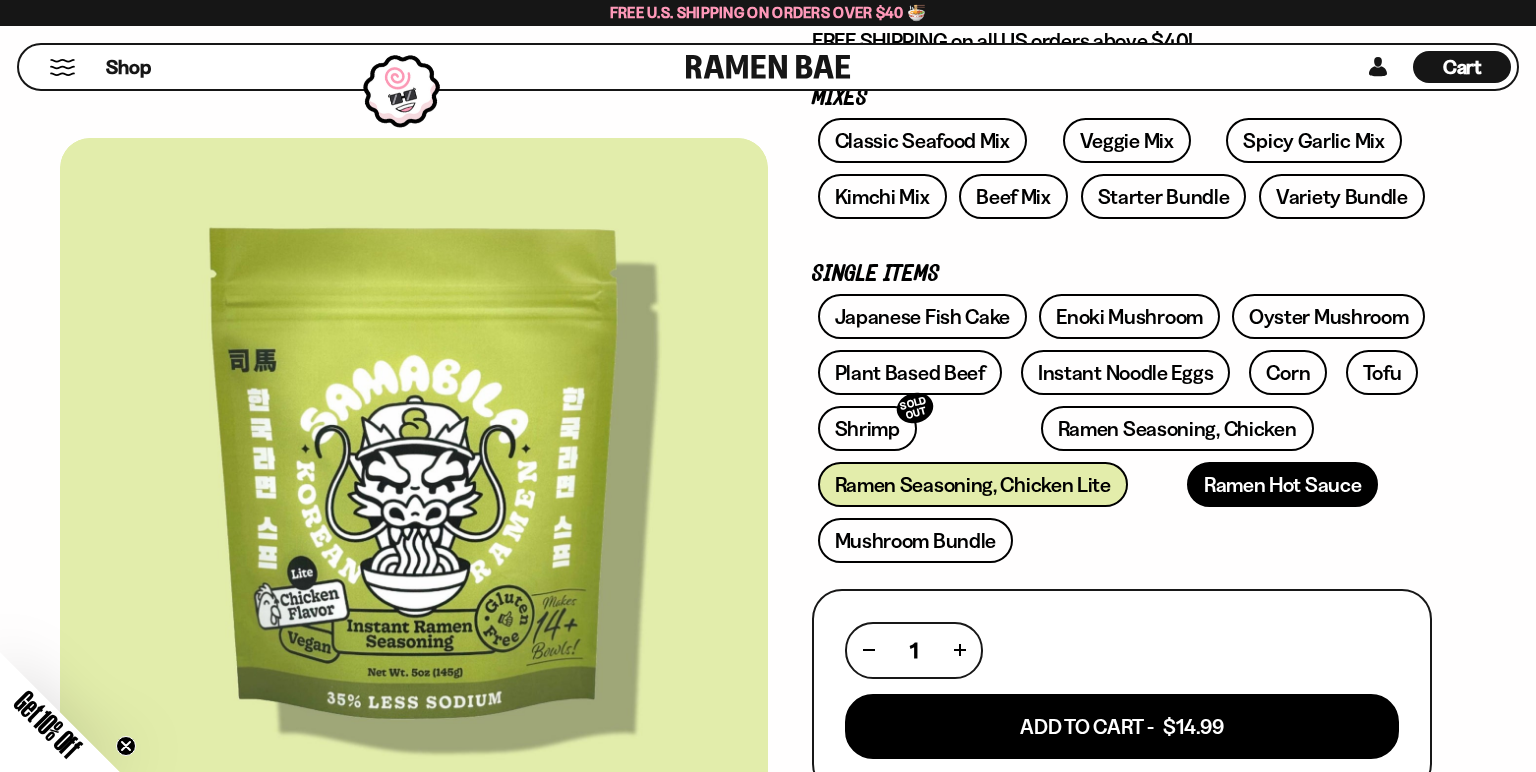 click on "Ramen Hot Sauce" at bounding box center [1283, 484] 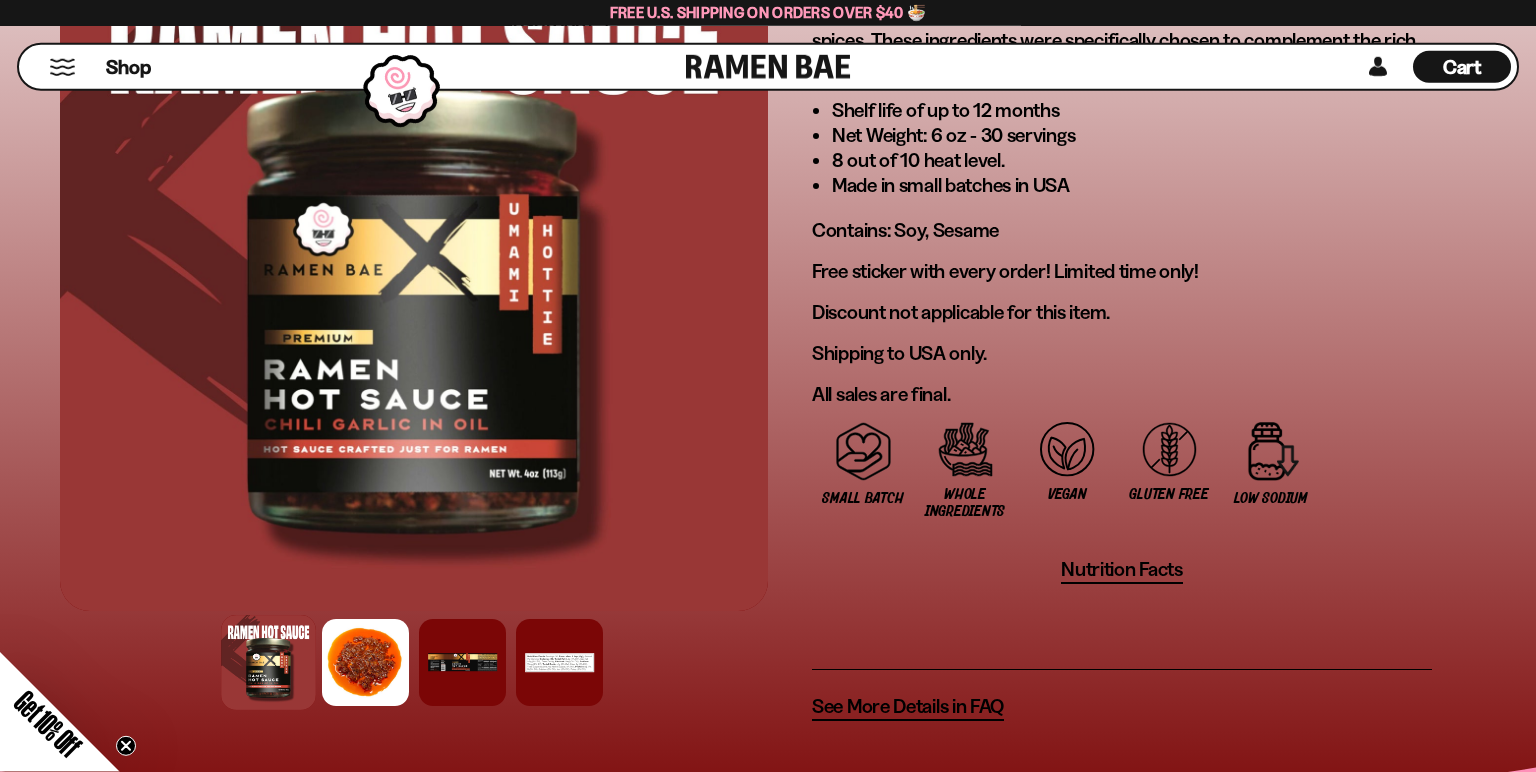scroll, scrollTop: 1372, scrollLeft: 0, axis: vertical 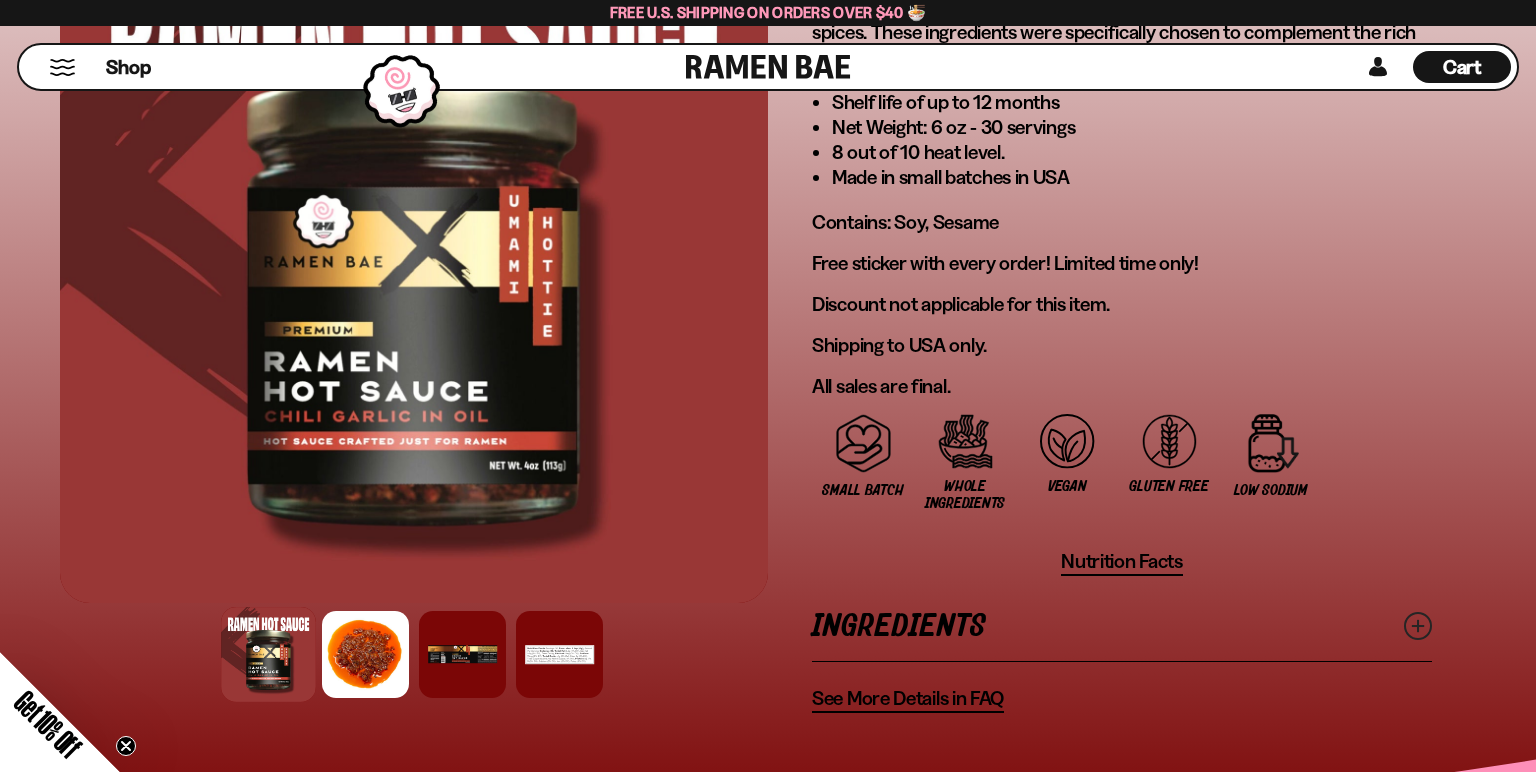 click 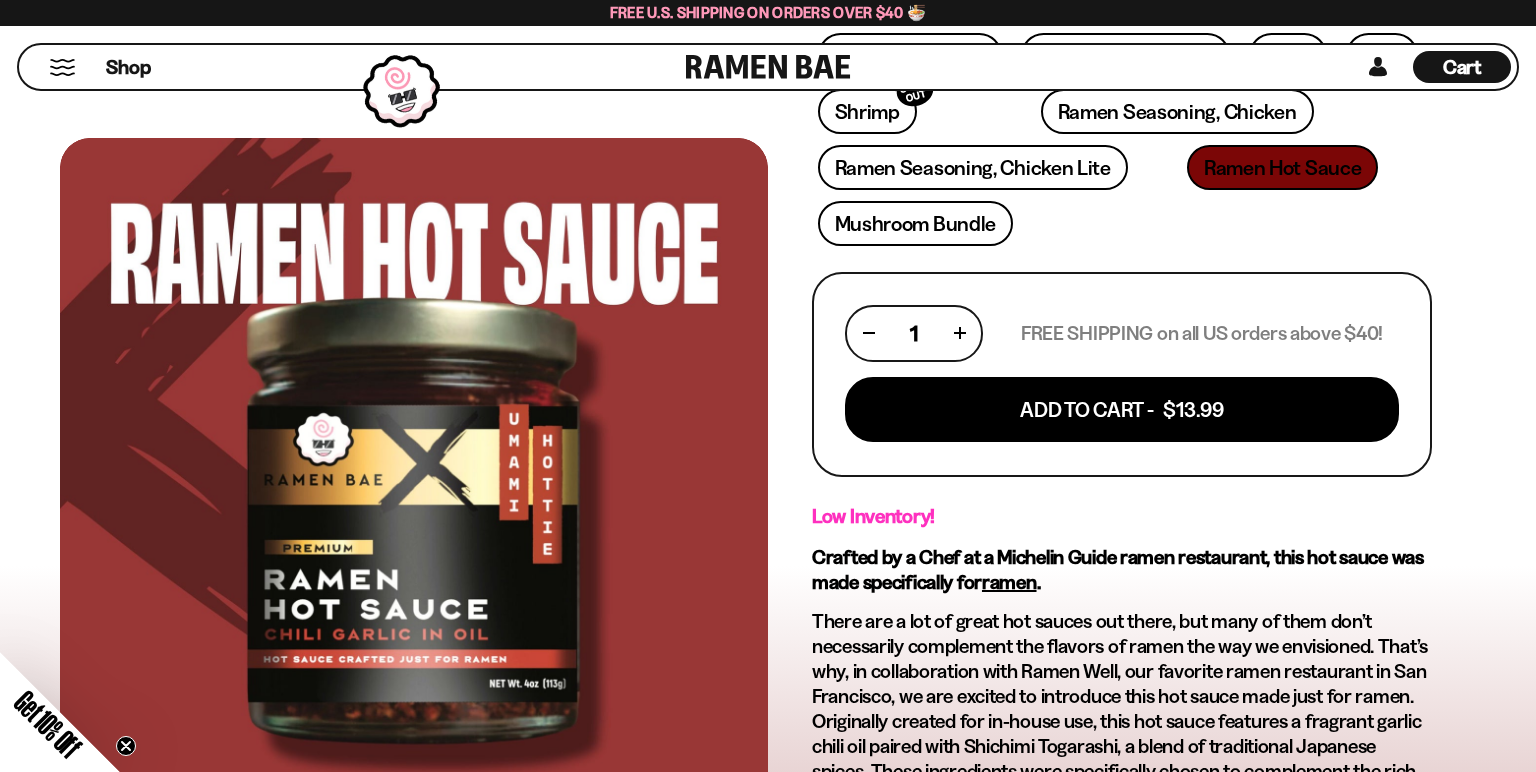 scroll, scrollTop: 211, scrollLeft: 0, axis: vertical 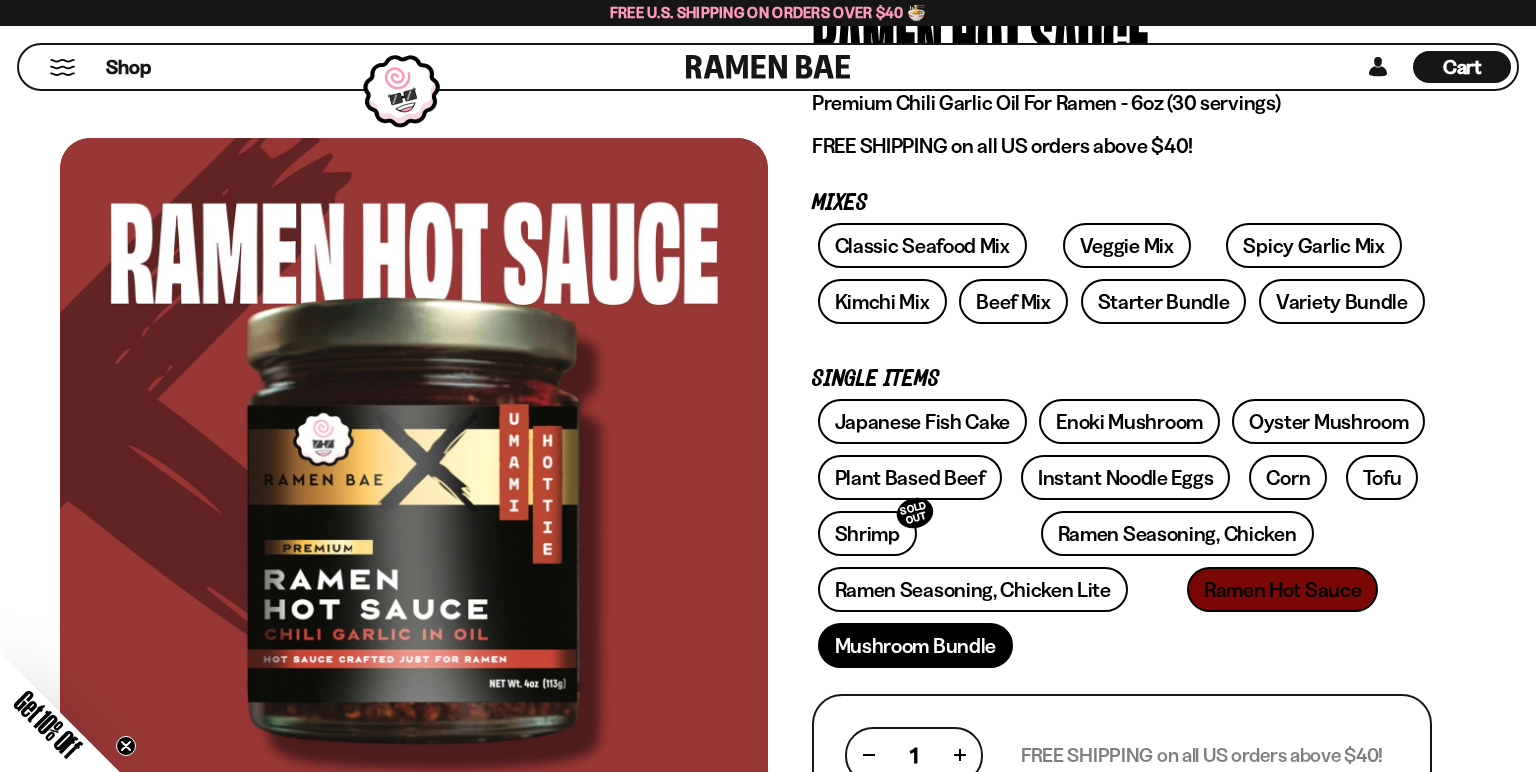 click on "Mushroom Bundle" at bounding box center (916, 645) 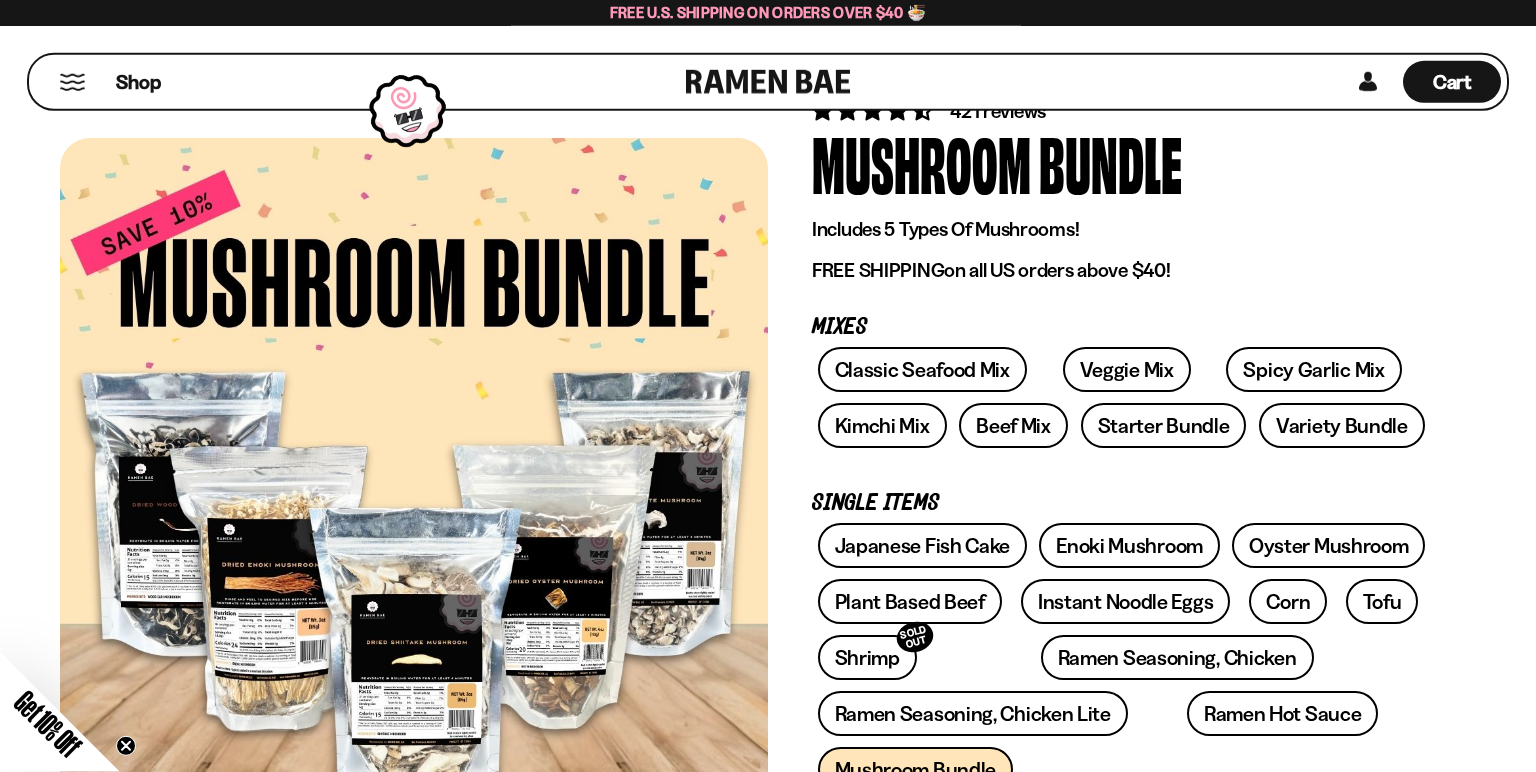 scroll, scrollTop: 105, scrollLeft: 0, axis: vertical 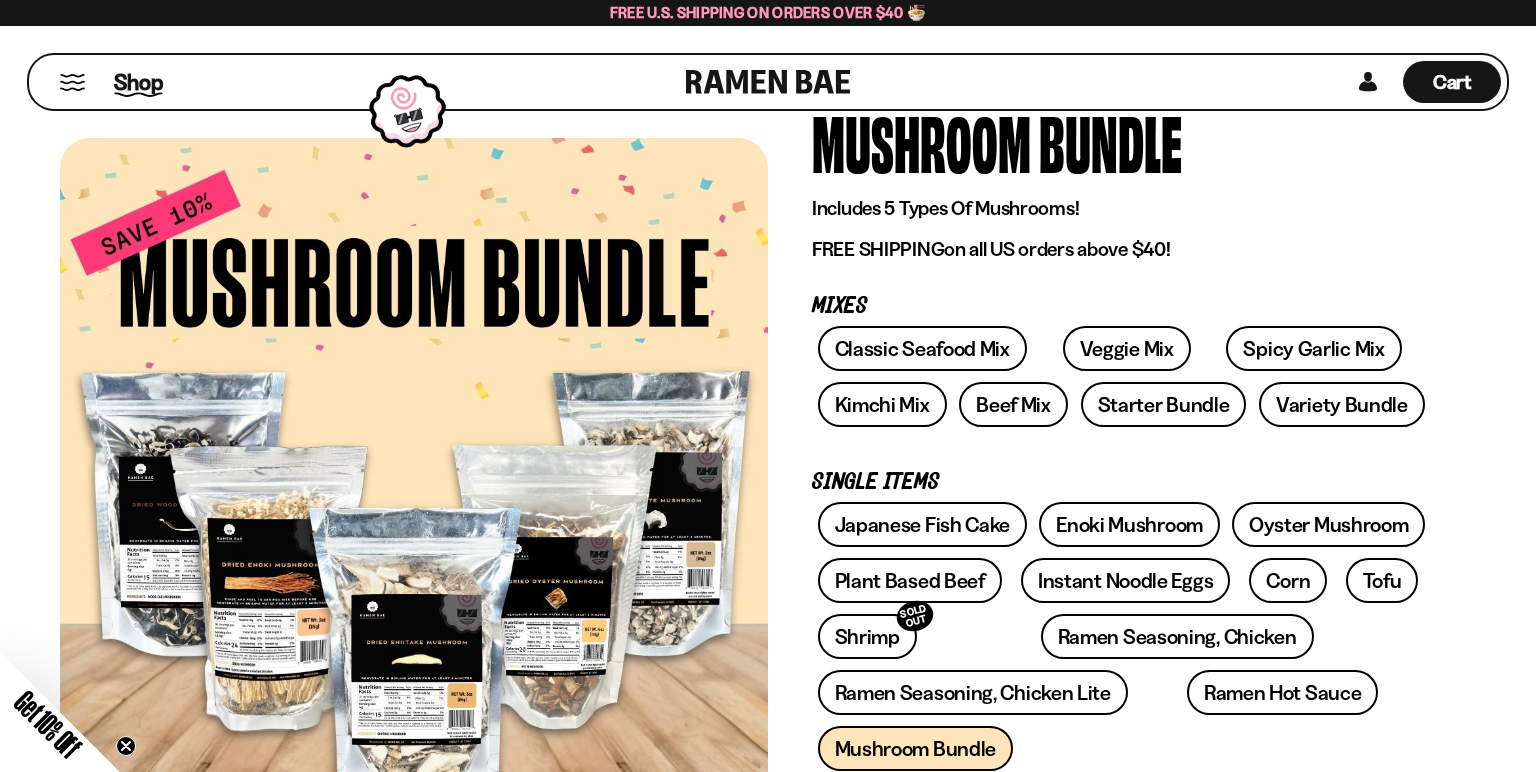 click on "Shop" at bounding box center [138, 82] 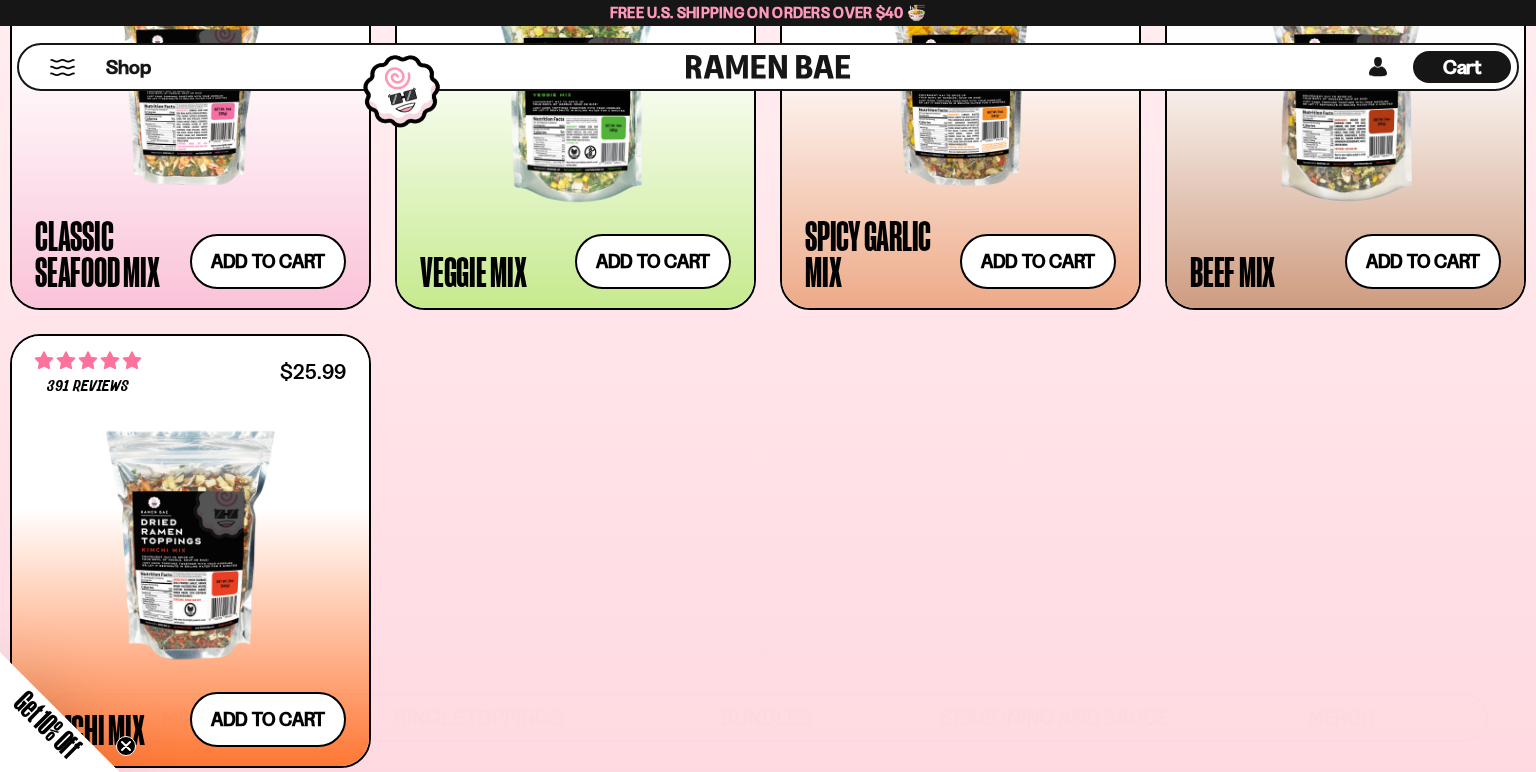scroll, scrollTop: 1161, scrollLeft: 0, axis: vertical 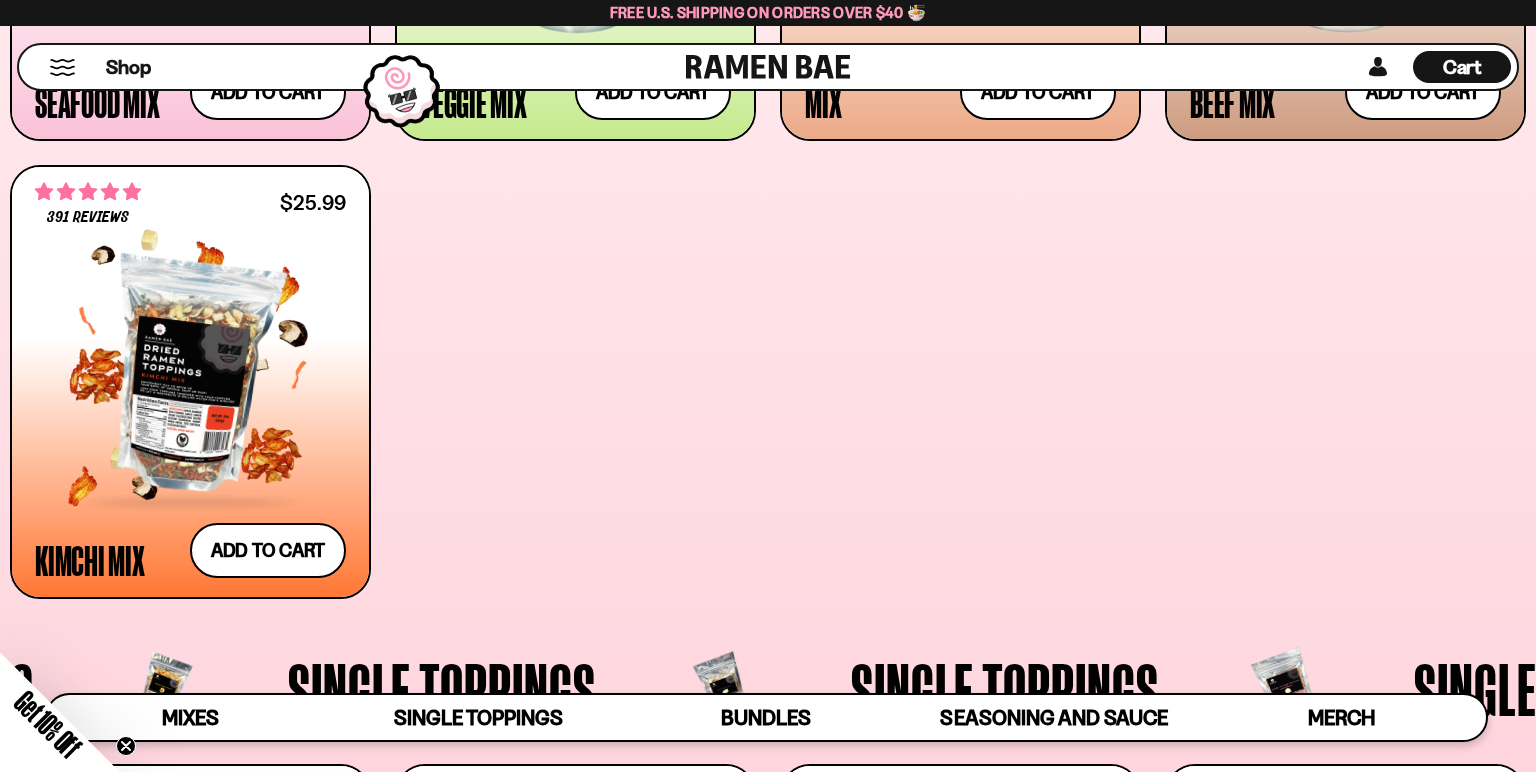 click at bounding box center [190, 376] 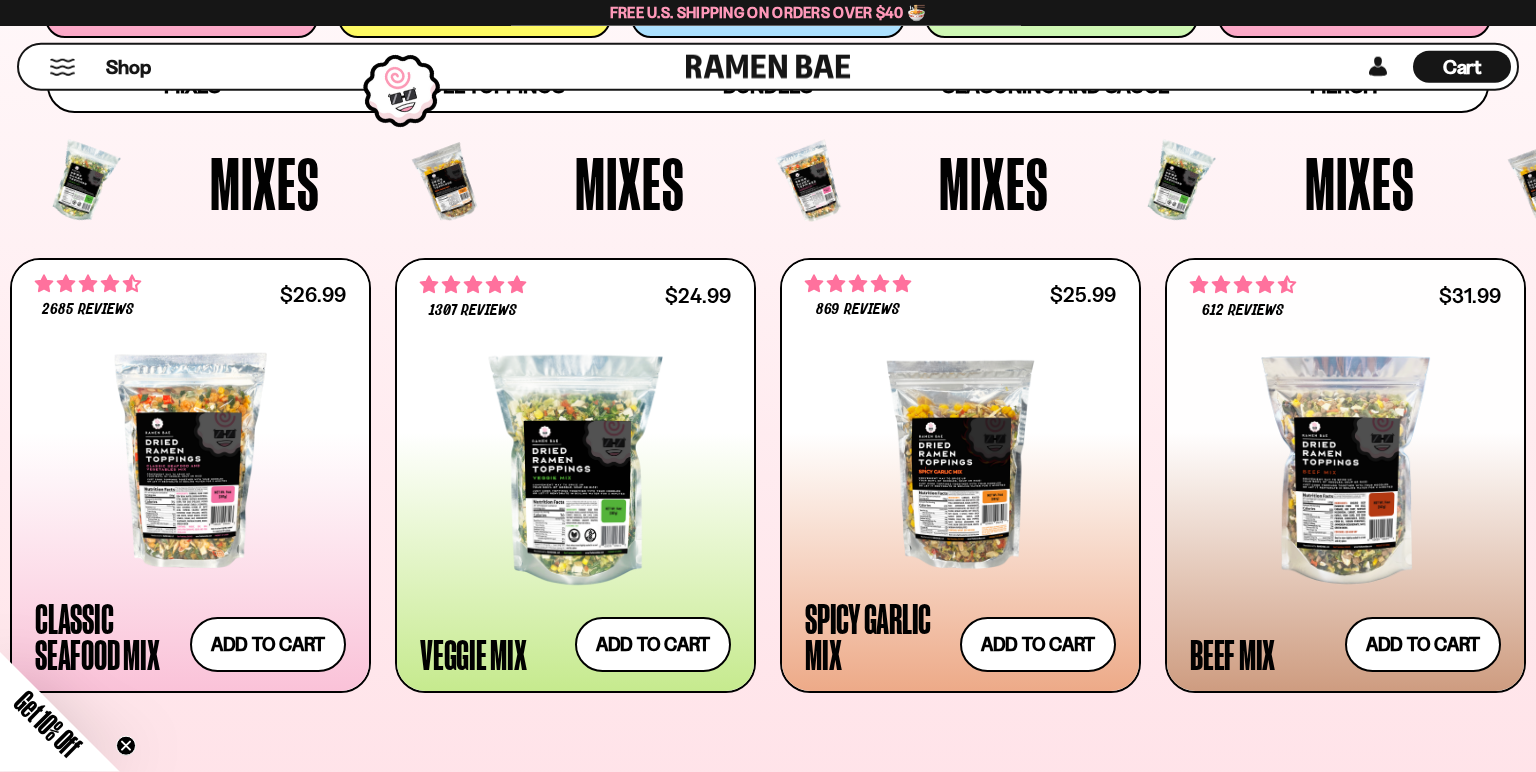 scroll, scrollTop: 633, scrollLeft: 0, axis: vertical 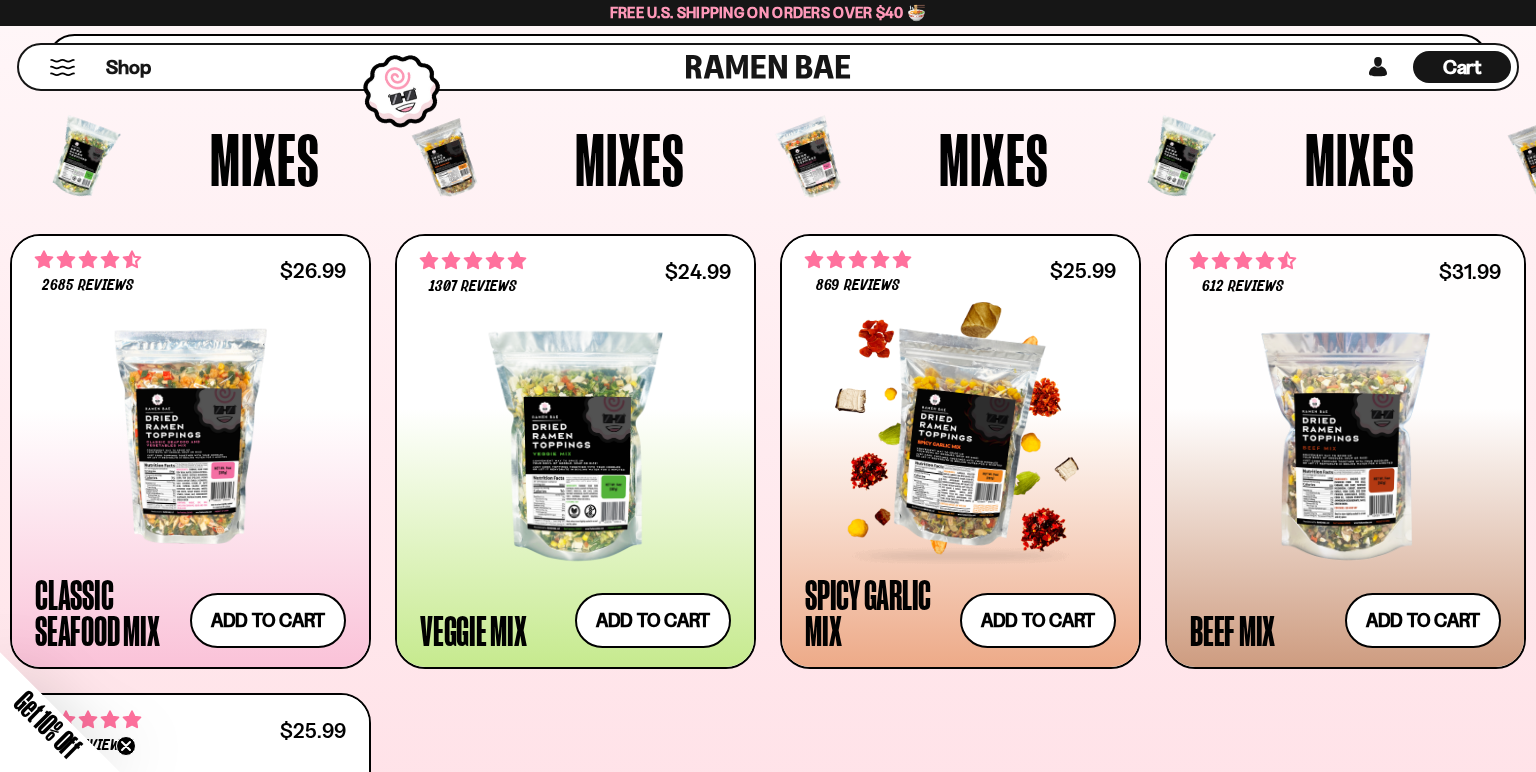 click at bounding box center [960, 436] 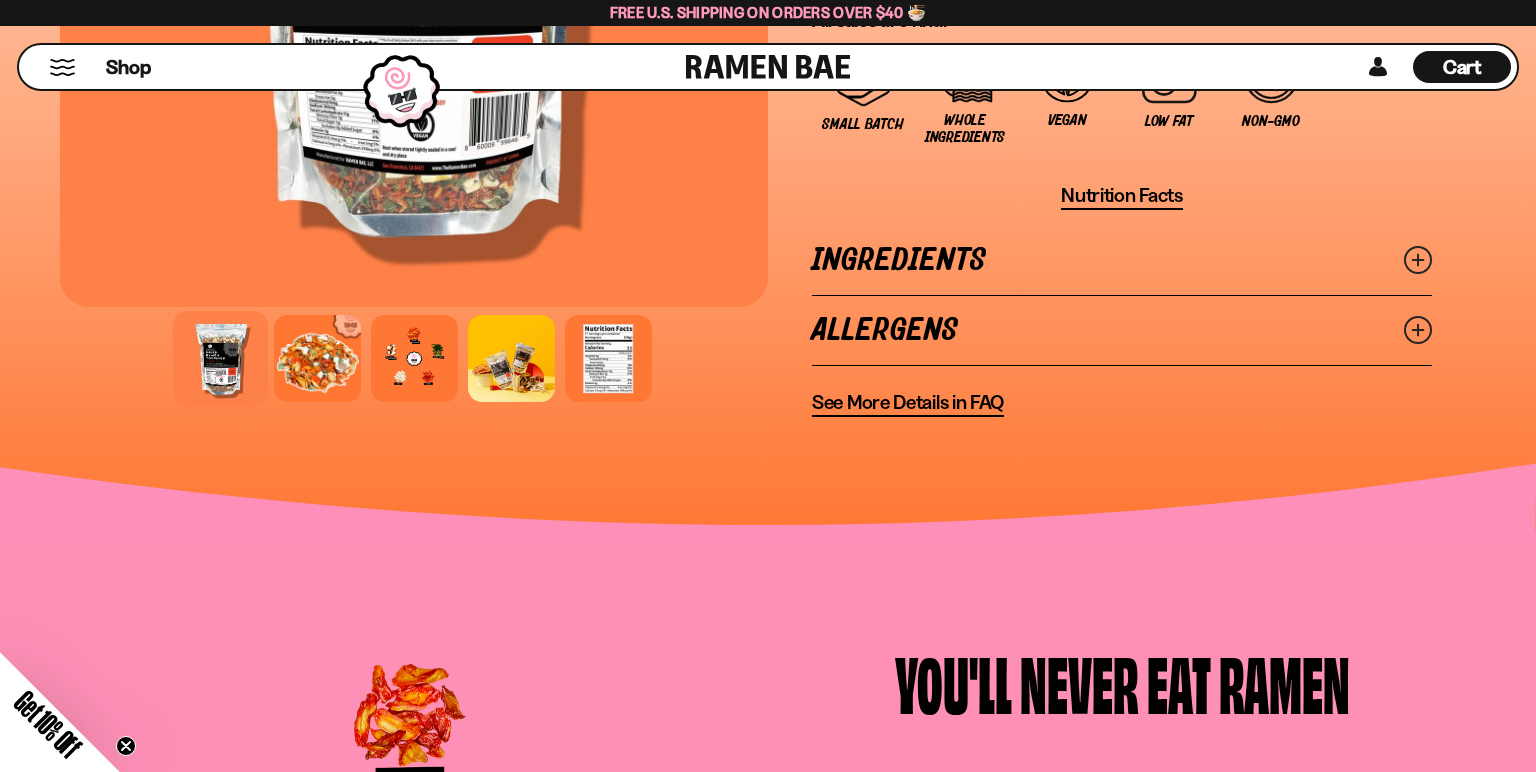 scroll, scrollTop: 1478, scrollLeft: 0, axis: vertical 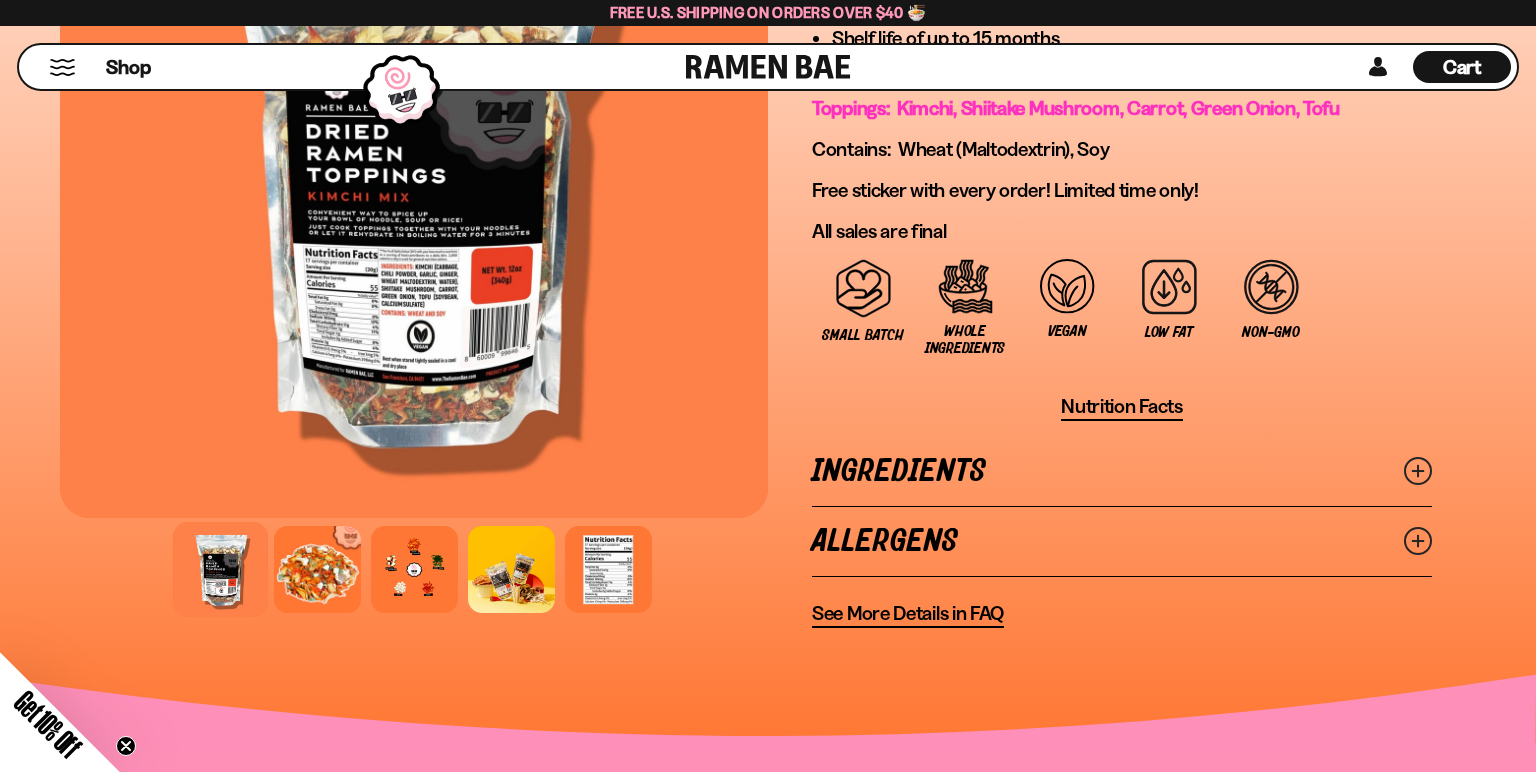 click on "391 reviews
Kimchi   Mix
12oz (17 servings) FREE SHIPPING  on all US orders above $40!
Mixes
Classic Seafood Mix
Veggie Mix
Spicy Garlic Mix
Single Items" at bounding box center (1122, -360) 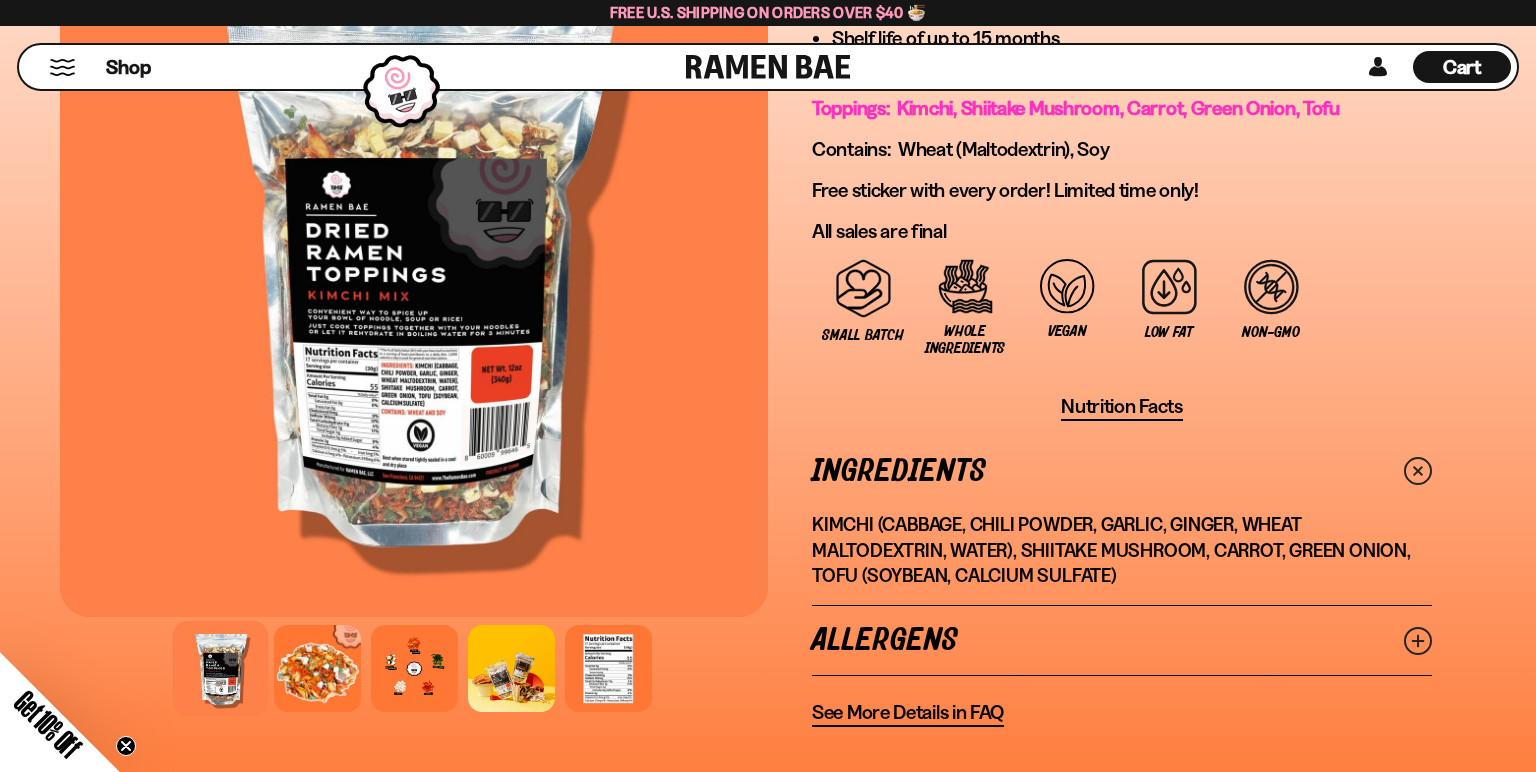 scroll, scrollTop: 739, scrollLeft: 0, axis: vertical 